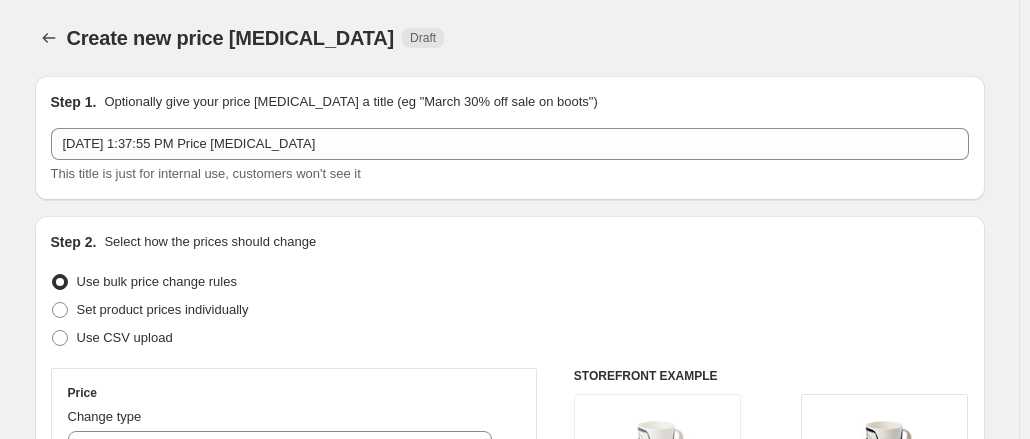 select on "percentage" 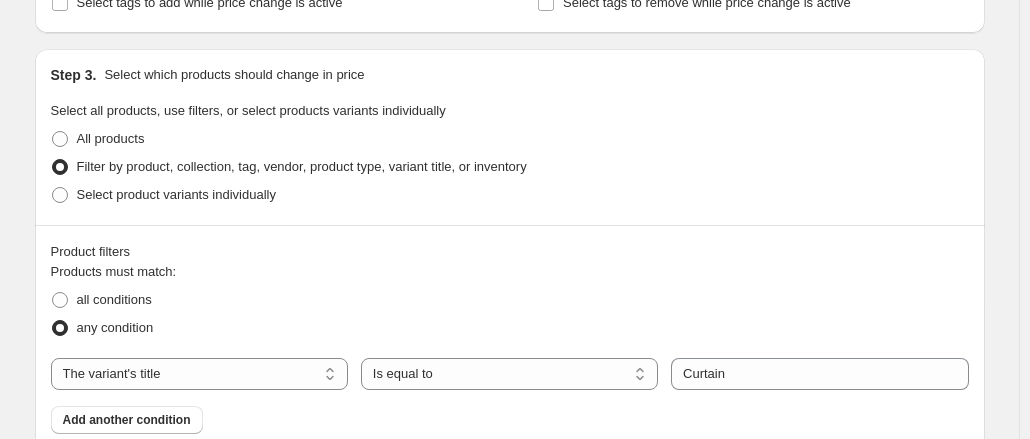 scroll, scrollTop: 879, scrollLeft: 0, axis: vertical 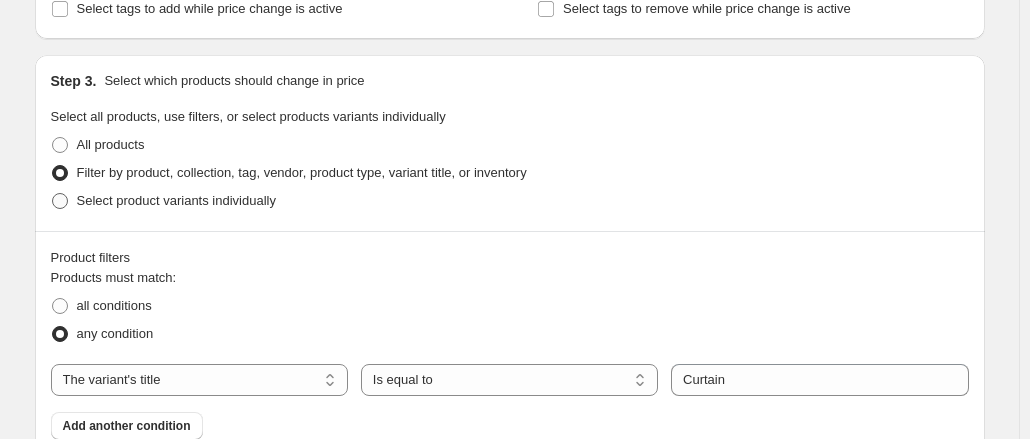 click on "Select product variants individually" at bounding box center [176, 200] 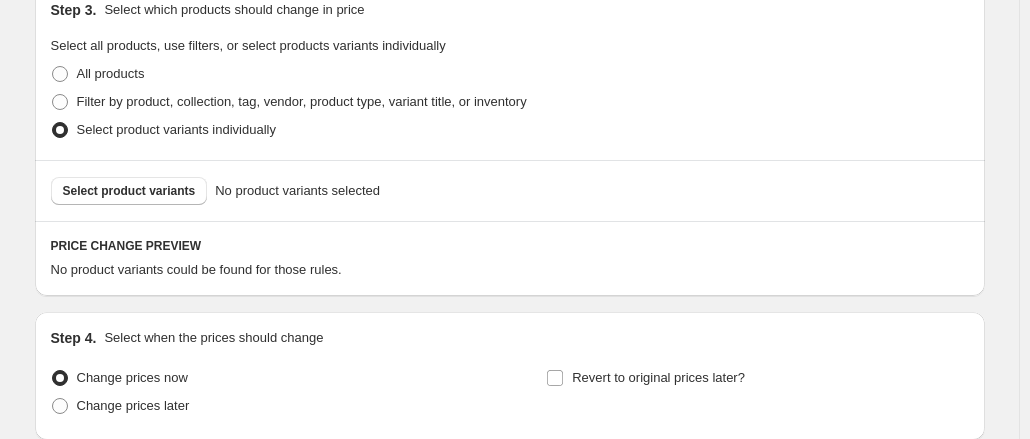 scroll, scrollTop: 979, scrollLeft: 0, axis: vertical 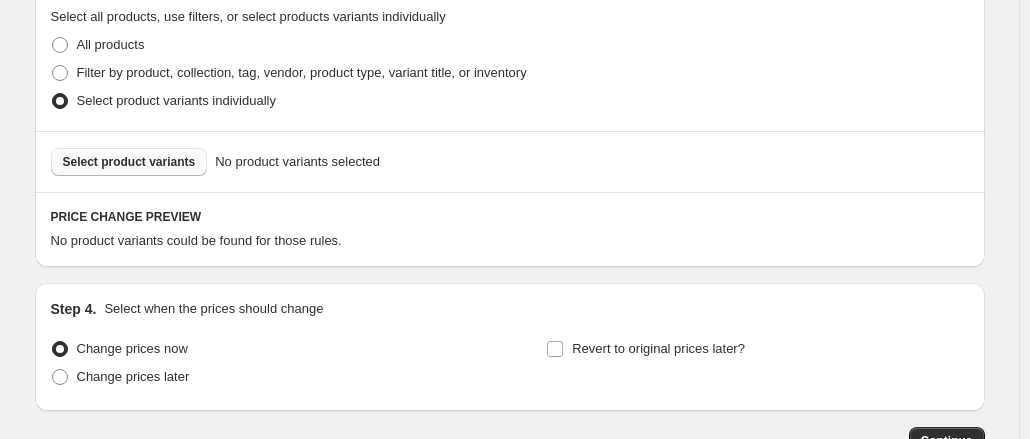 click on "Select product variants" at bounding box center [129, 162] 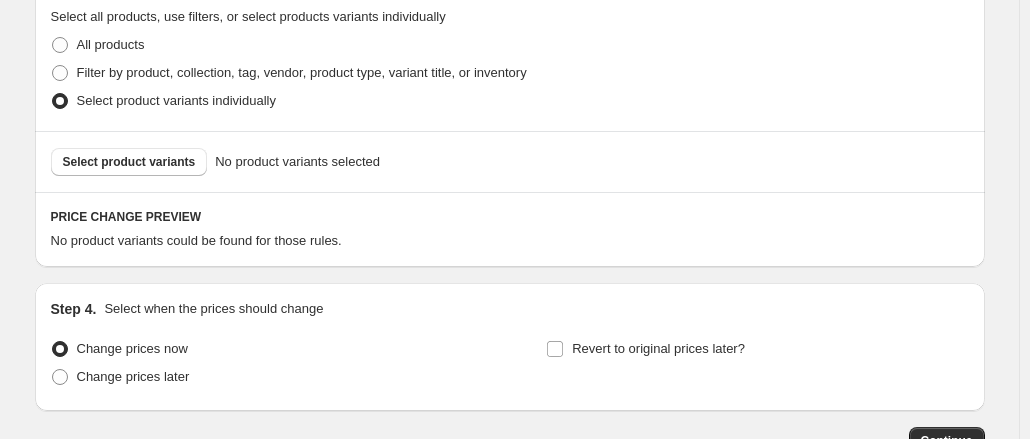 drag, startPoint x: 84, startPoint y: 67, endPoint x: 211, endPoint y: 91, distance: 129.24782 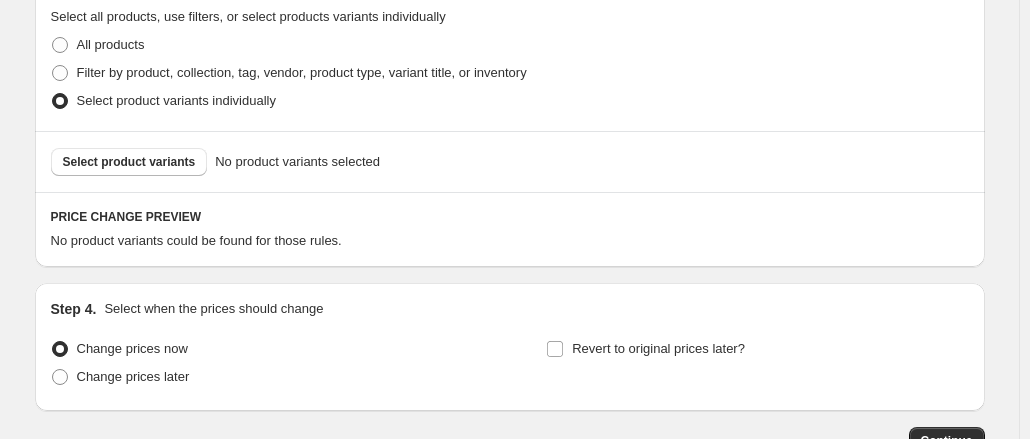 radio on "true" 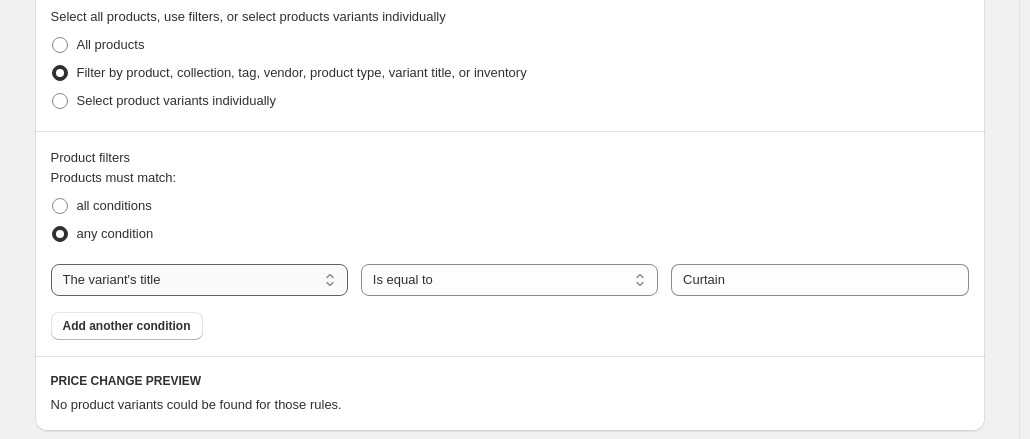 click on "The product The product's collection The product's tag The product's vendor The product's type The product's status The variant's title Inventory quantity" at bounding box center [199, 280] 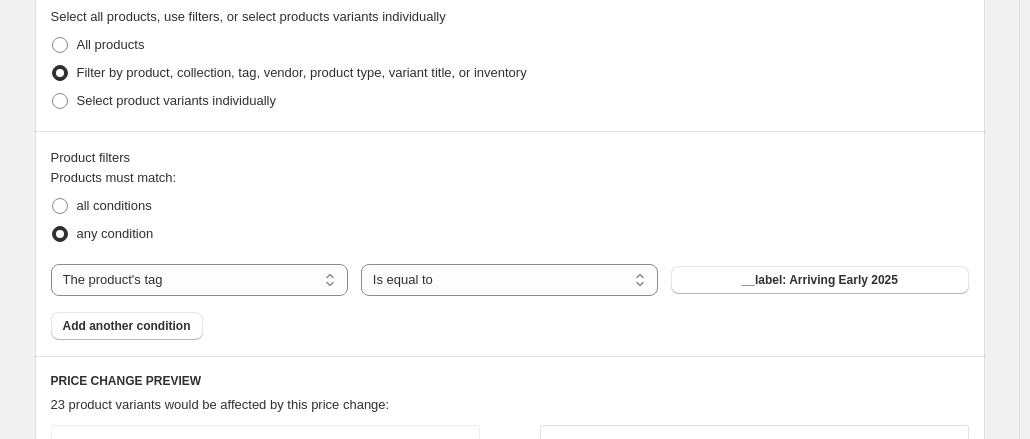 click on "__label: Arriving Early 2025" at bounding box center [820, 280] 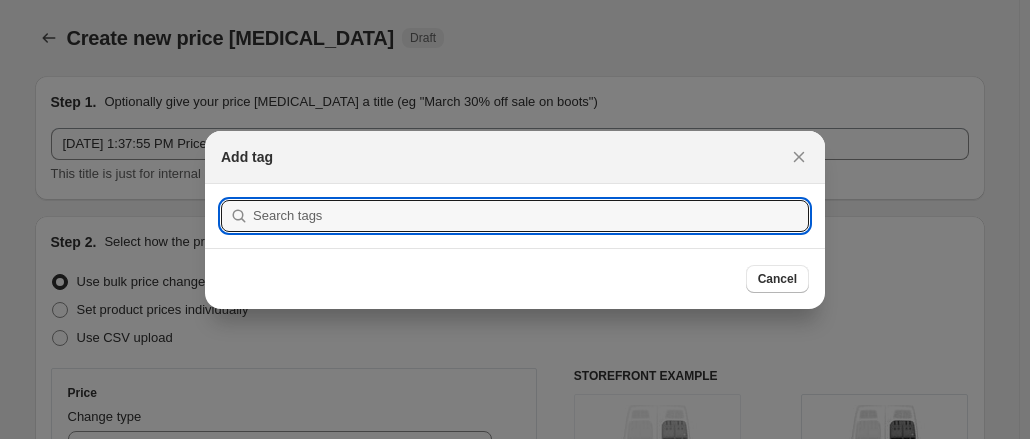 scroll, scrollTop: 979, scrollLeft: 0, axis: vertical 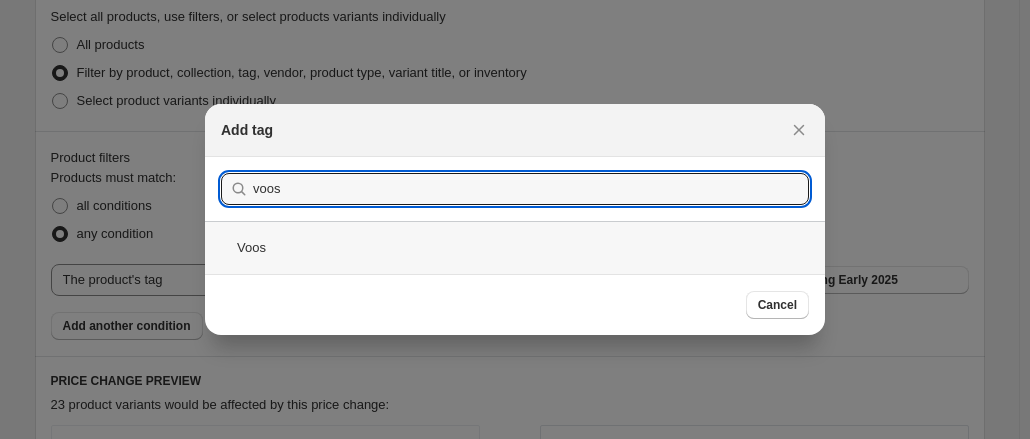 type on "voos" 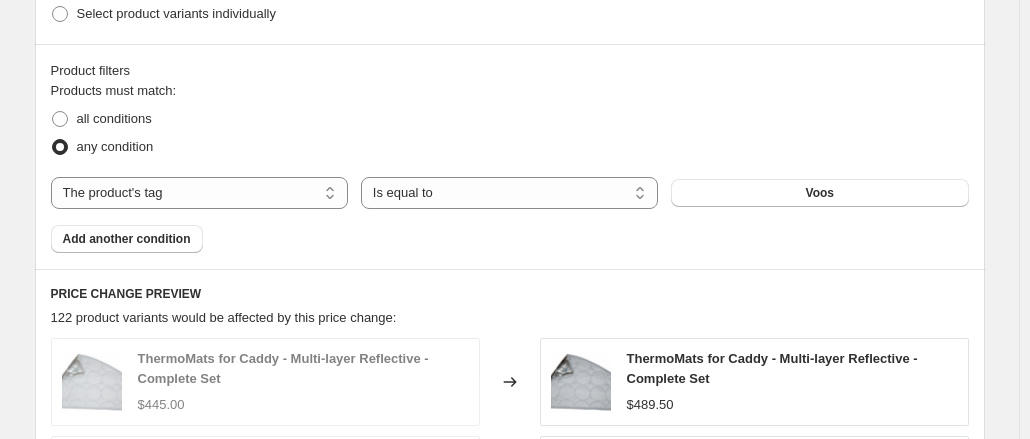 scroll, scrollTop: 979, scrollLeft: 0, axis: vertical 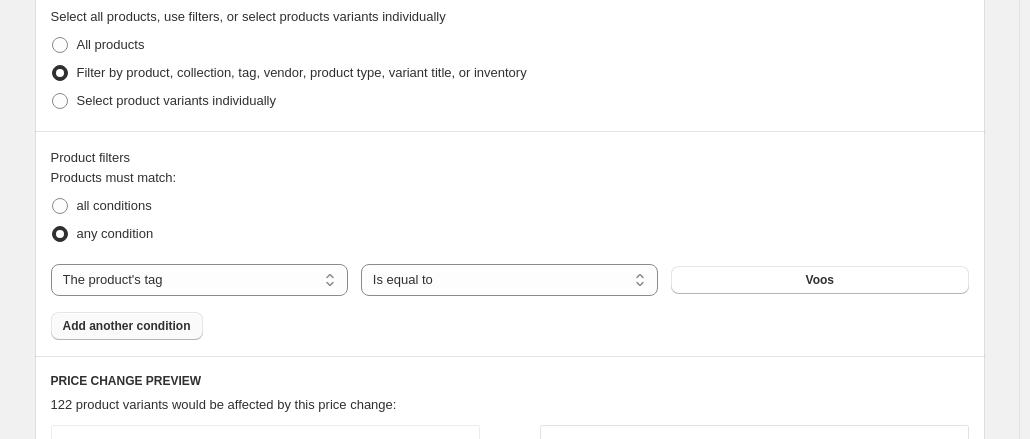 click on "Add another condition" at bounding box center [127, 326] 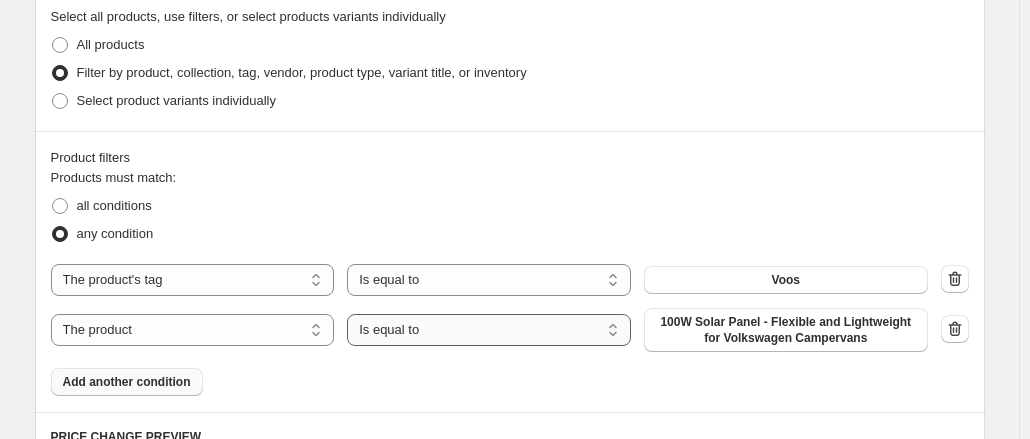 click on "Is equal to Is not equal to" at bounding box center [489, 330] 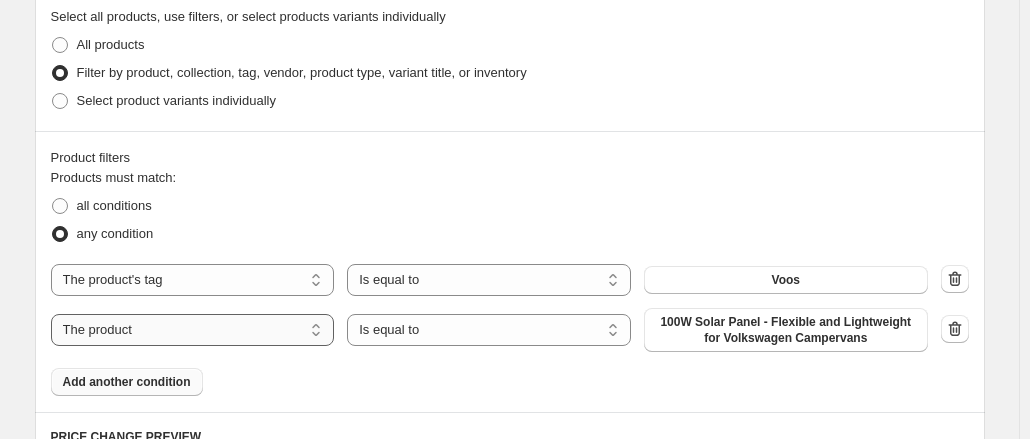 click on "The product The product's collection The product's tag The product's vendor The product's type The product's status The variant's title Inventory quantity" at bounding box center [193, 330] 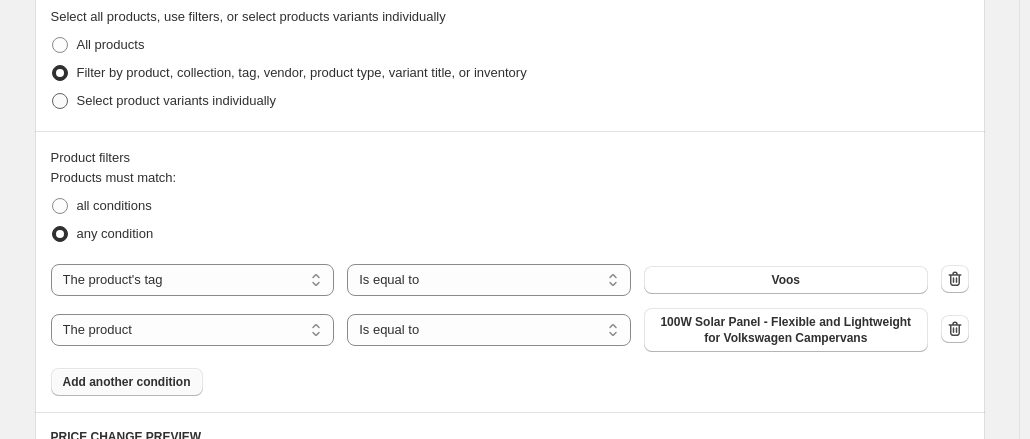 select on "product_status" 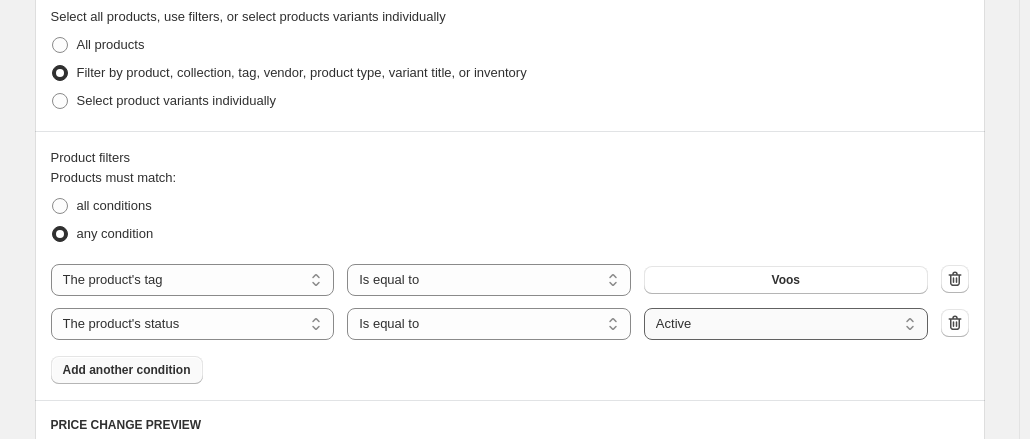 click on "Active Draft Archived" at bounding box center [786, 324] 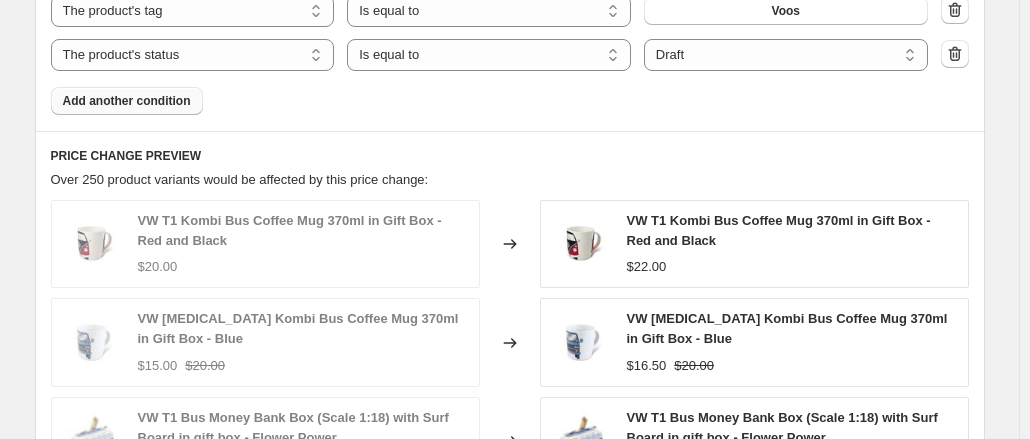 scroll, scrollTop: 1056, scrollLeft: 0, axis: vertical 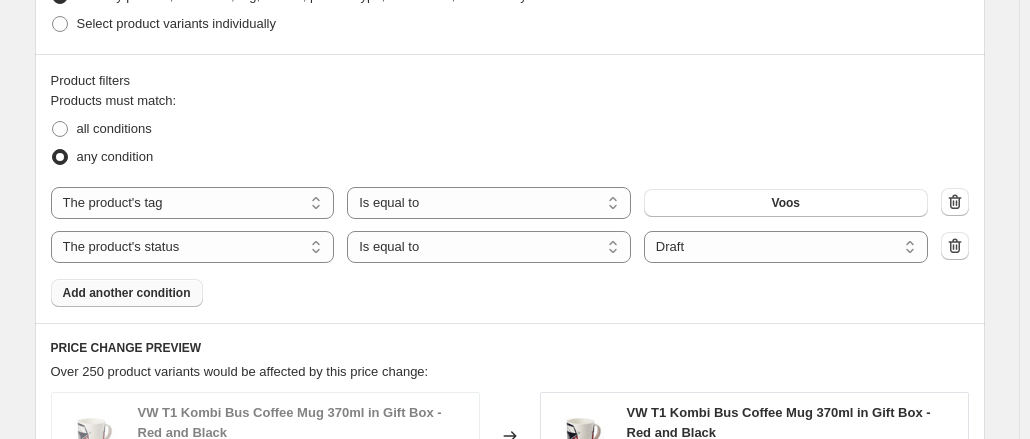 click on "Products must match: all conditions any condition" at bounding box center (510, 131) 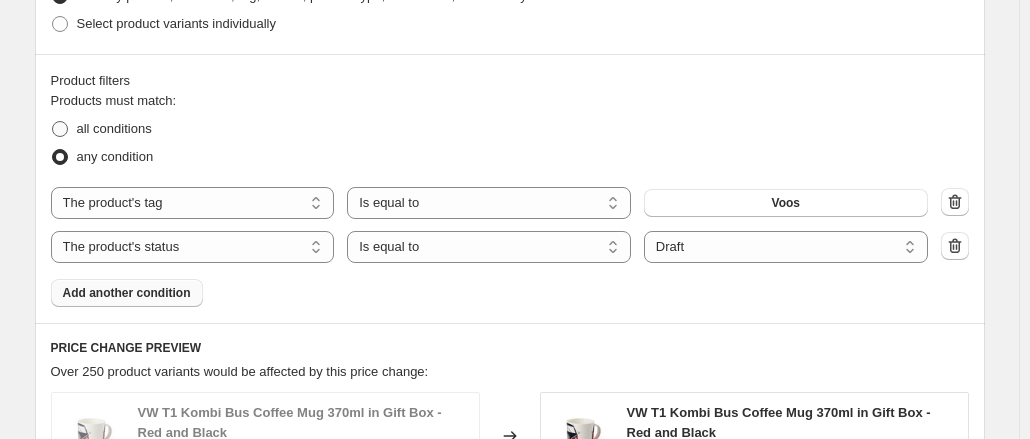click on "all conditions" at bounding box center [101, 129] 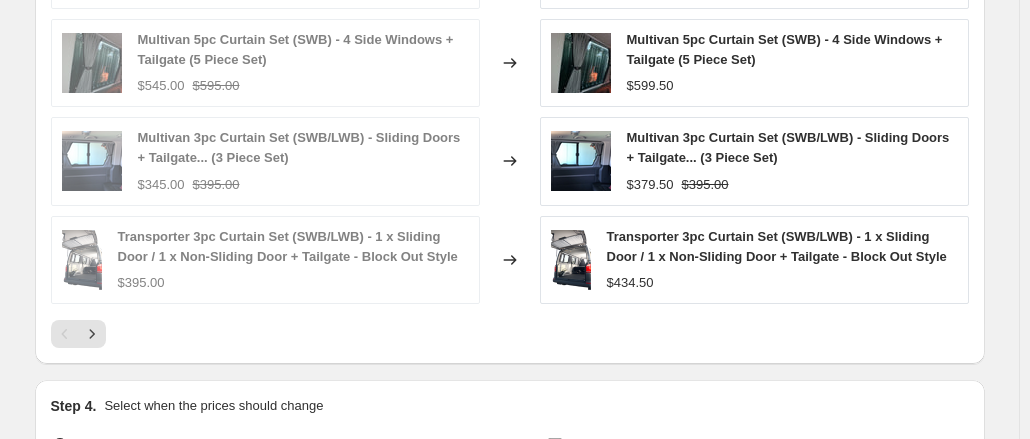 scroll, scrollTop: 1656, scrollLeft: 0, axis: vertical 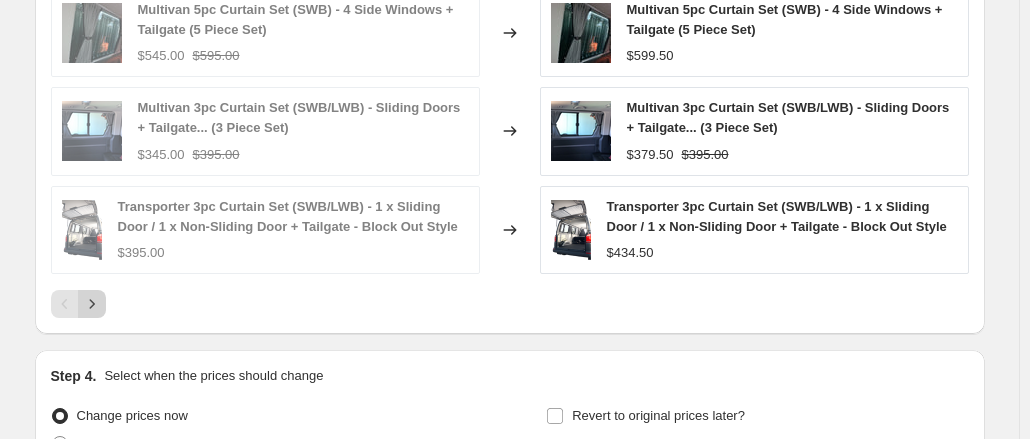 click 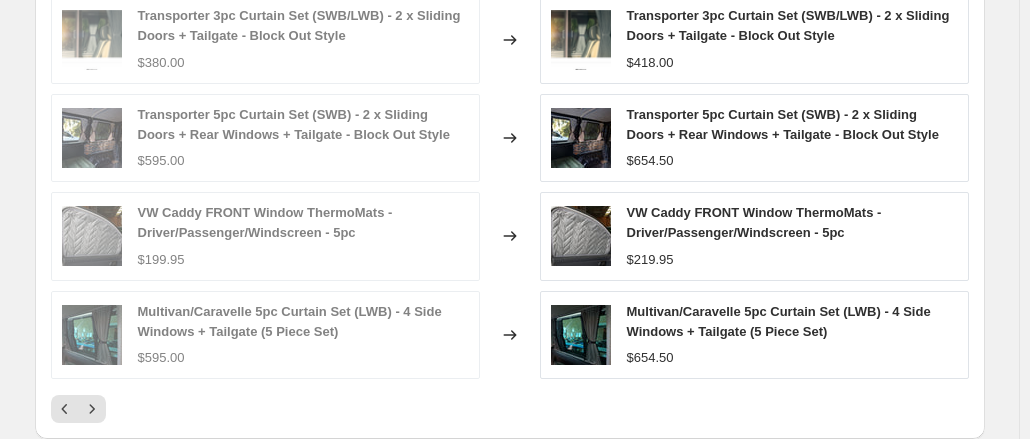 scroll, scrollTop: 1656, scrollLeft: 0, axis: vertical 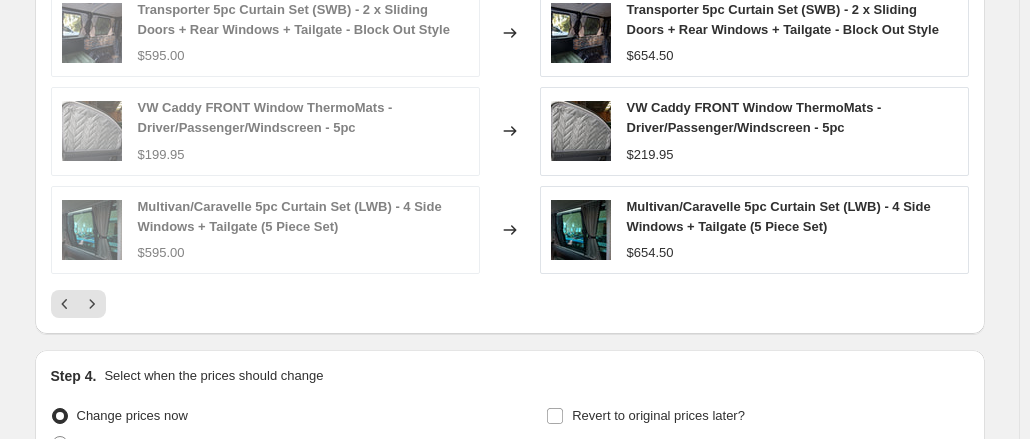 click at bounding box center (510, 304) 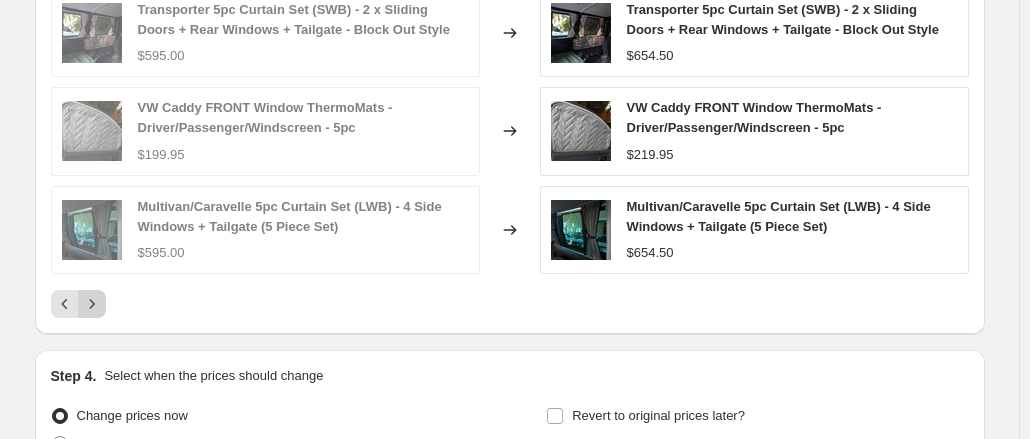 click 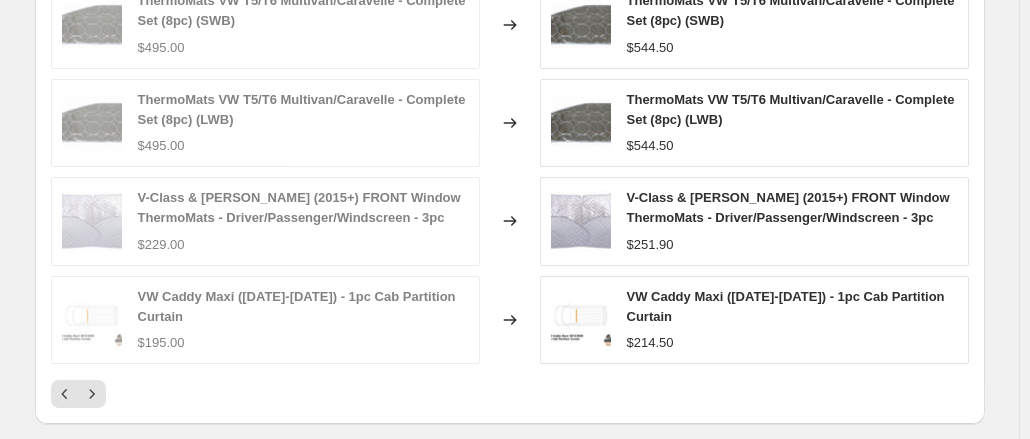 scroll, scrollTop: 1656, scrollLeft: 0, axis: vertical 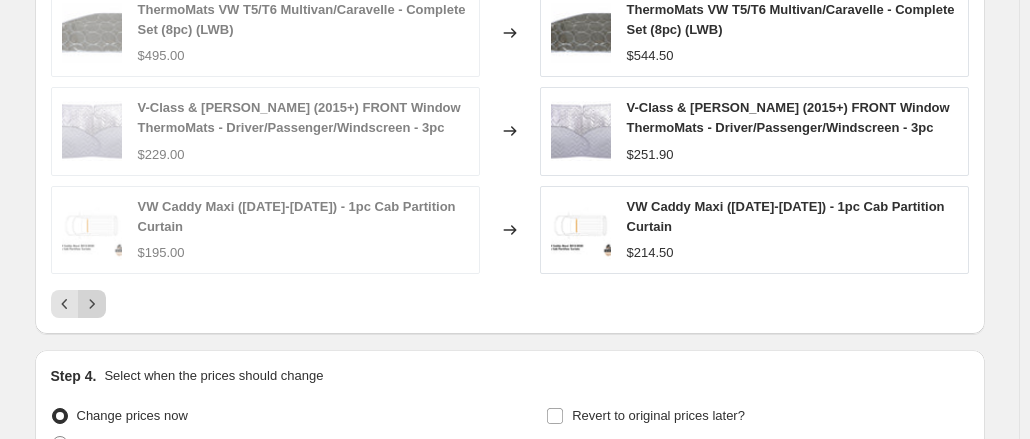 click 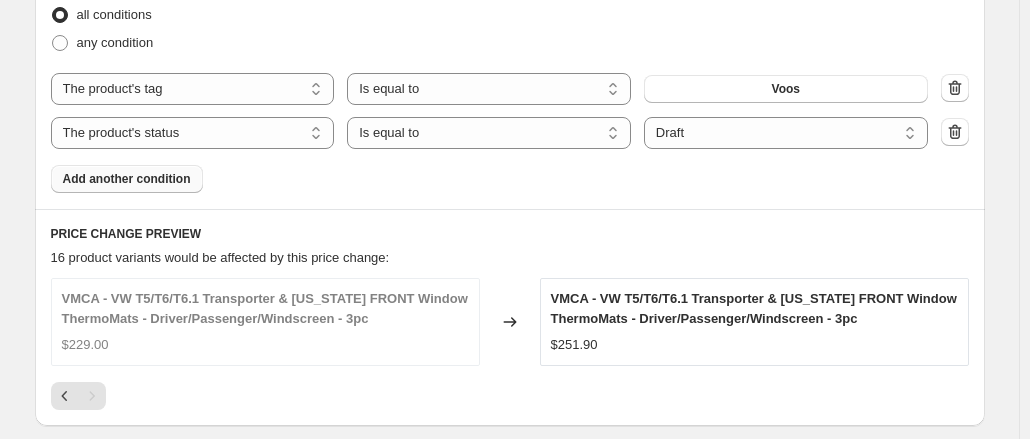 scroll, scrollTop: 1265, scrollLeft: 0, axis: vertical 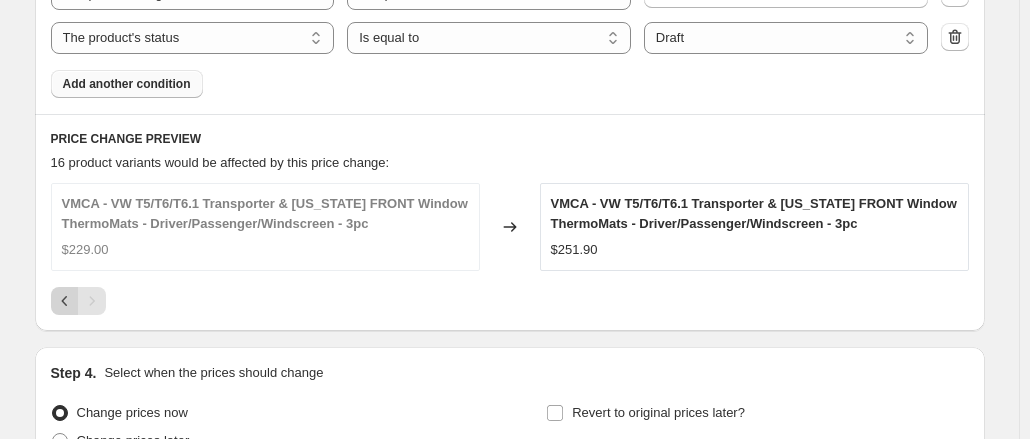 click 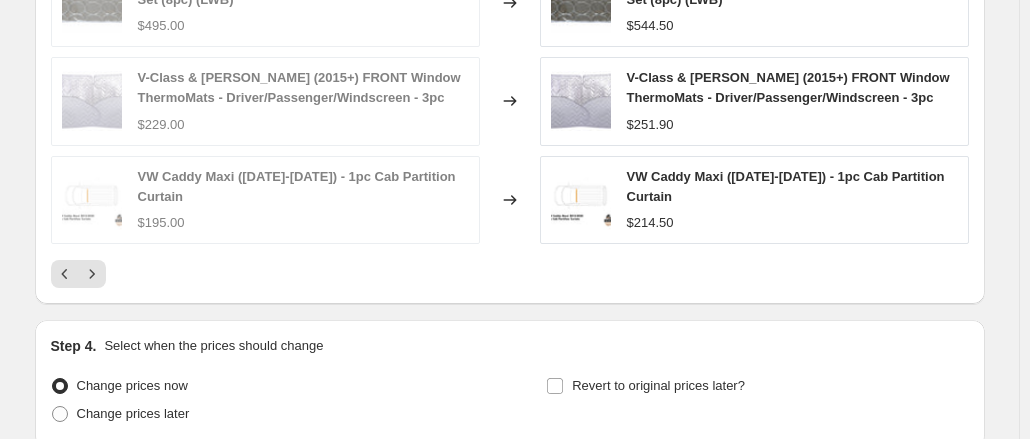 scroll, scrollTop: 1656, scrollLeft: 0, axis: vertical 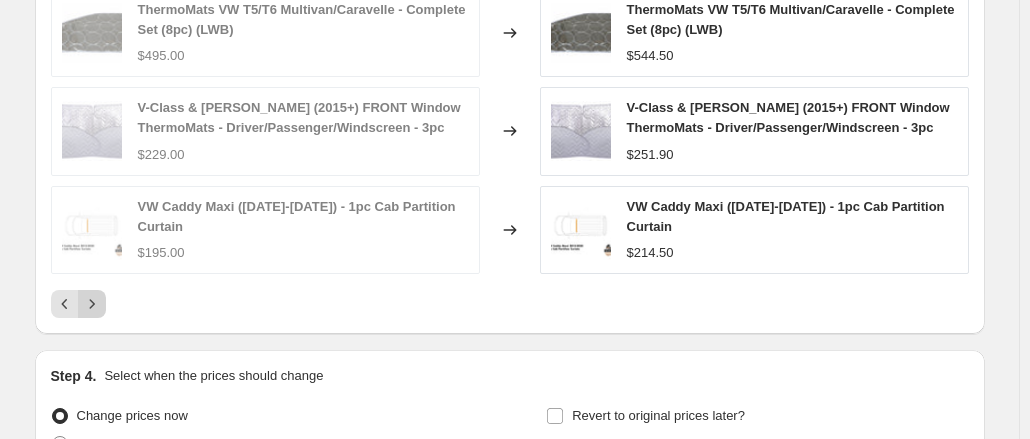 click 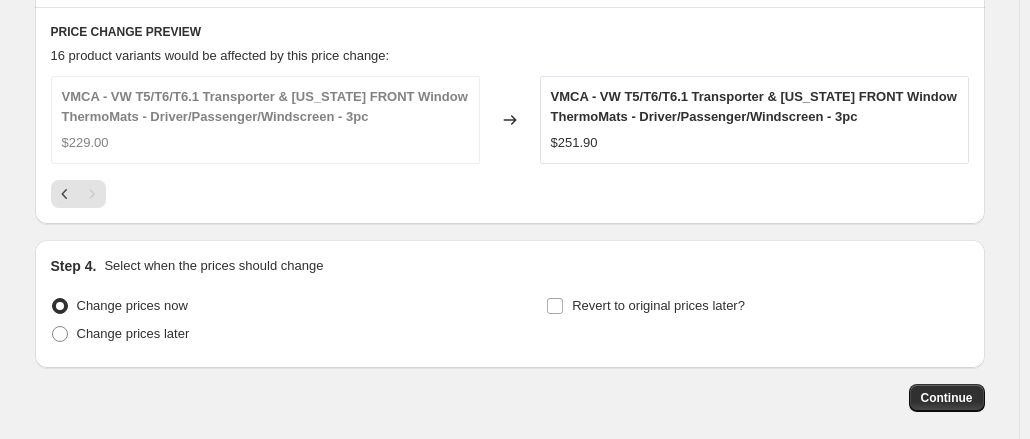 scroll, scrollTop: 1265, scrollLeft: 0, axis: vertical 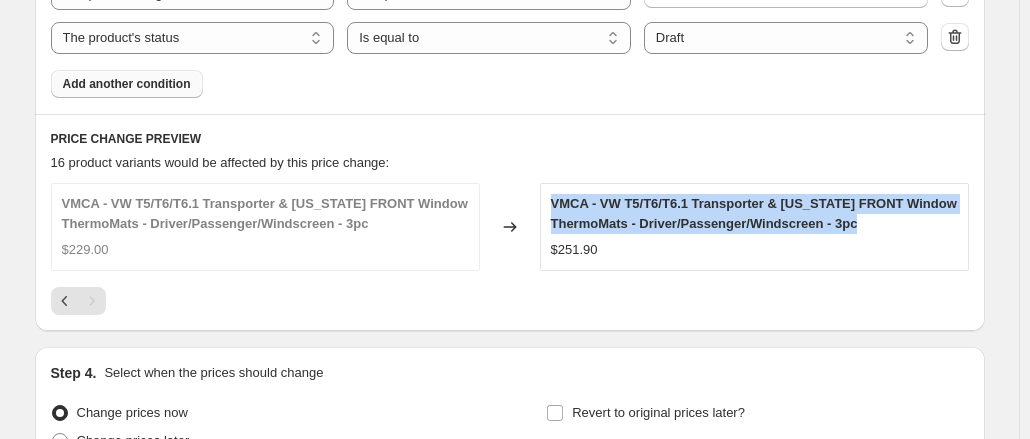 drag, startPoint x: 872, startPoint y: 221, endPoint x: 538, endPoint y: 207, distance: 334.29327 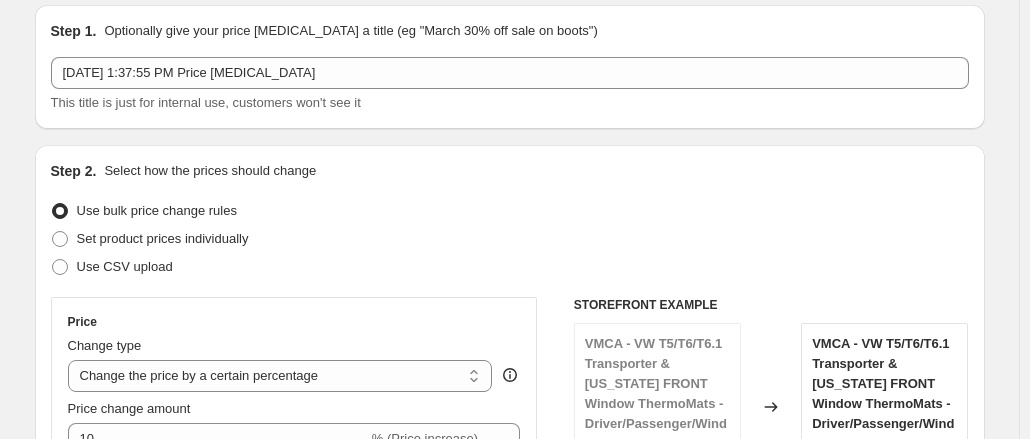 scroll, scrollTop: 0, scrollLeft: 0, axis: both 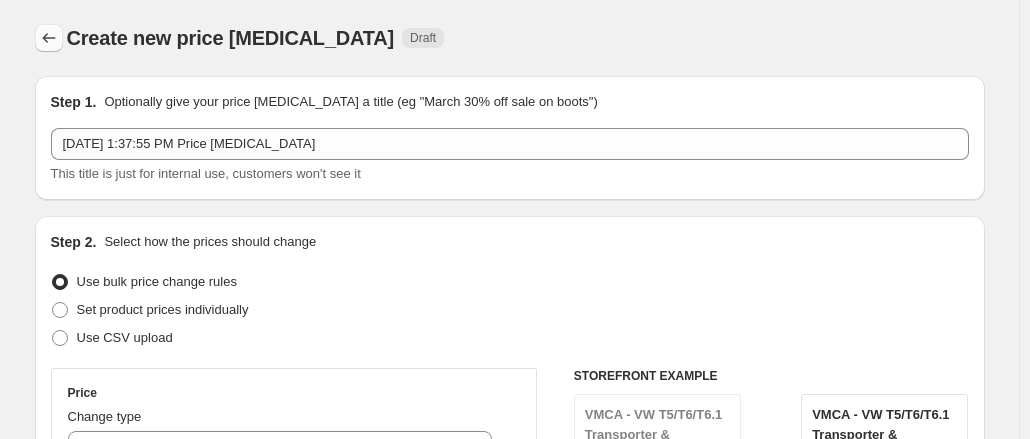 click 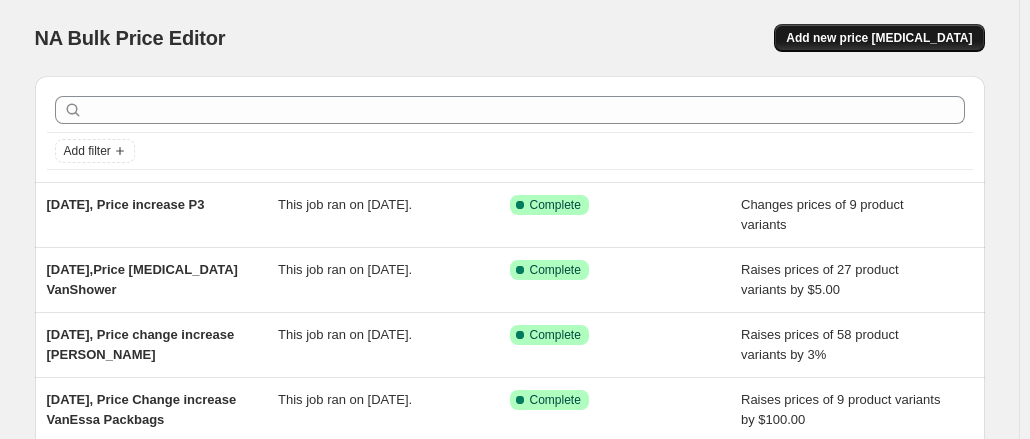 click on "Add new price [MEDICAL_DATA]" at bounding box center [879, 38] 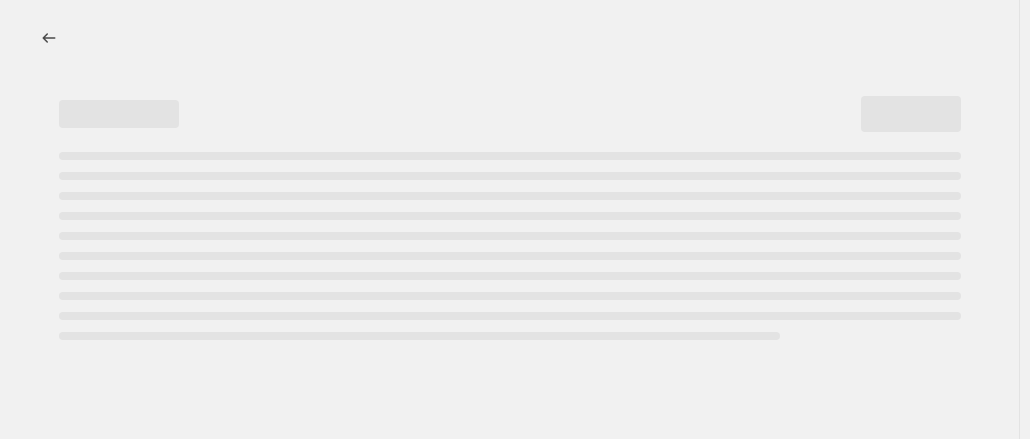 select on "percentage" 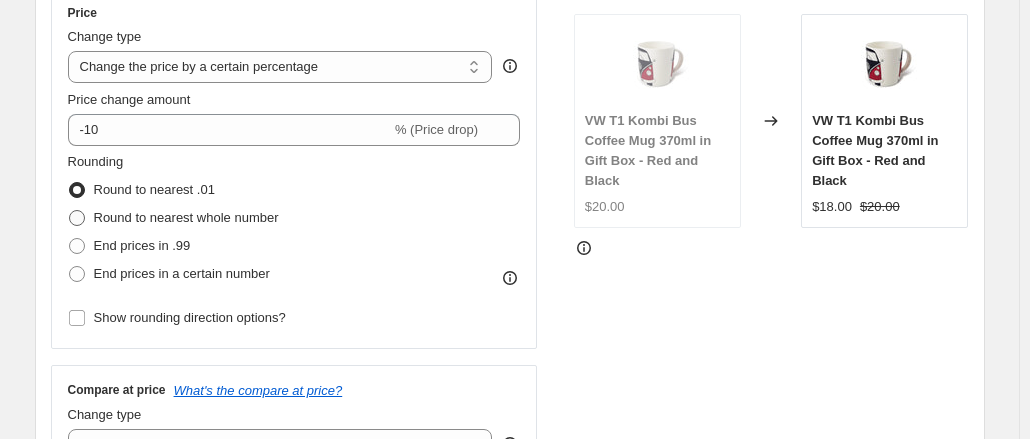 scroll, scrollTop: 400, scrollLeft: 0, axis: vertical 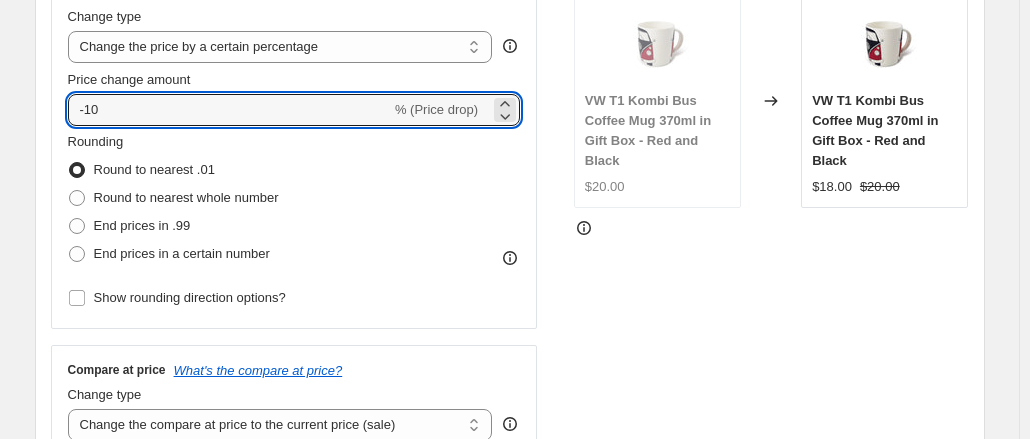 drag, startPoint x: 212, startPoint y: 121, endPoint x: -106, endPoint y: 119, distance: 318.0063 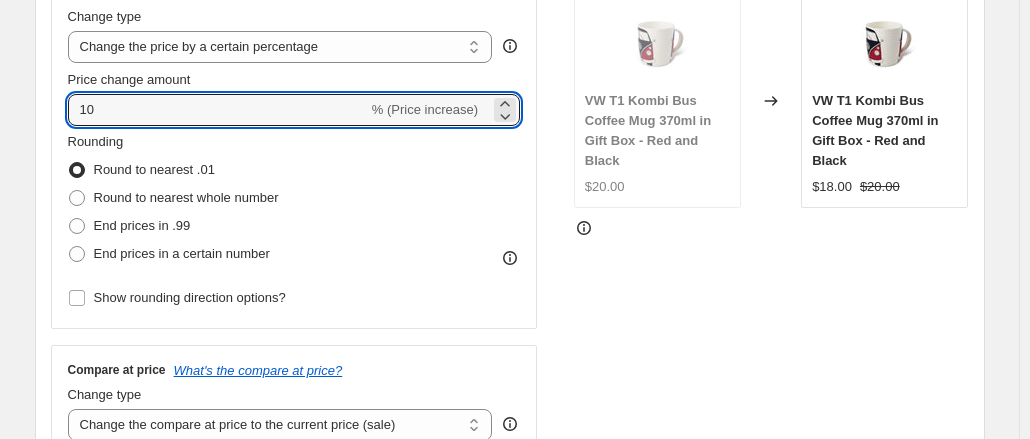 type on "10" 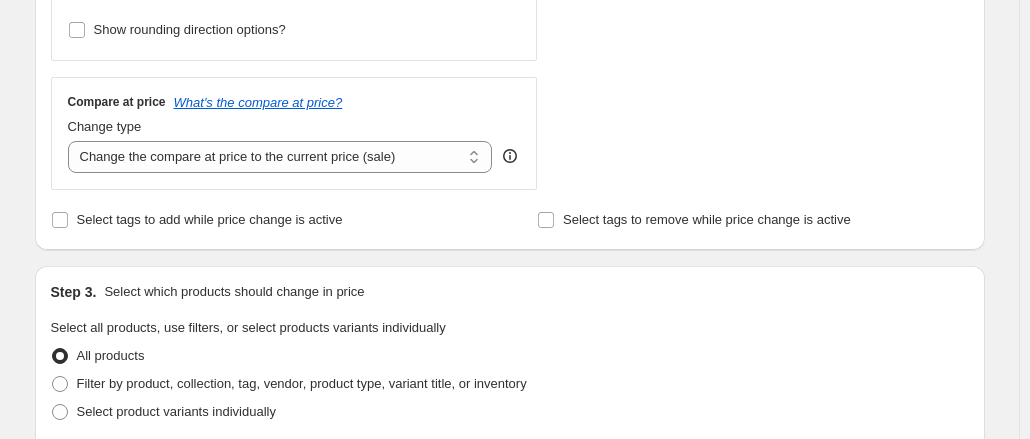 scroll, scrollTop: 700, scrollLeft: 0, axis: vertical 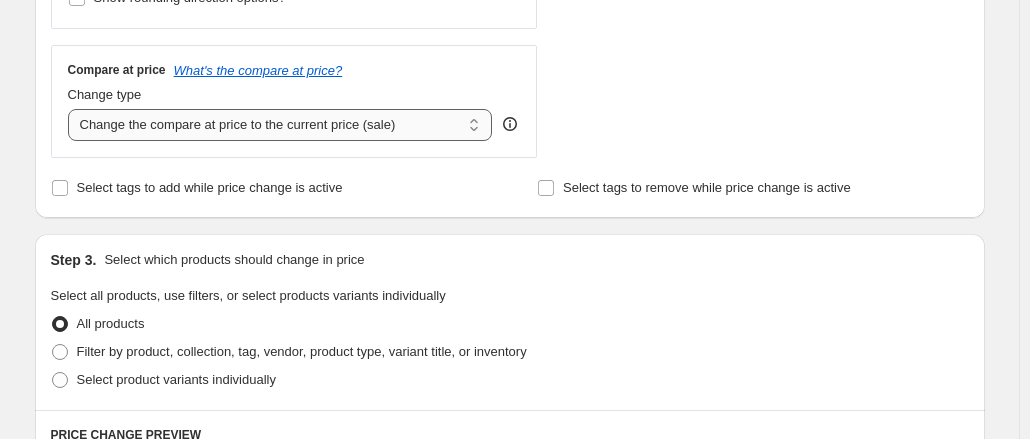 click on "Change the compare at price to the current price (sale) Change the compare at price to a certain amount Change the compare at price by a certain amount Change the compare at price by a certain percentage Change the compare at price by a certain amount relative to the actual price Change the compare at price by a certain percentage relative to the actual price Don't change the compare at price Remove the compare at price" at bounding box center [280, 125] 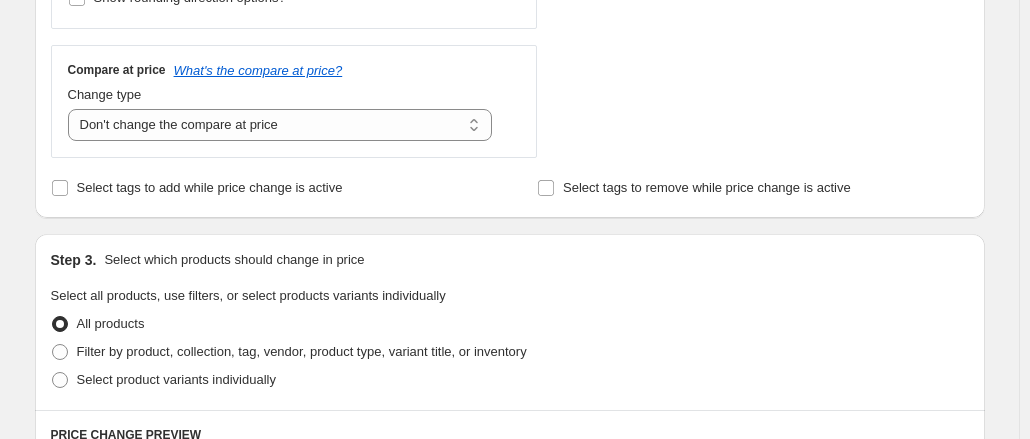 scroll, scrollTop: 800, scrollLeft: 0, axis: vertical 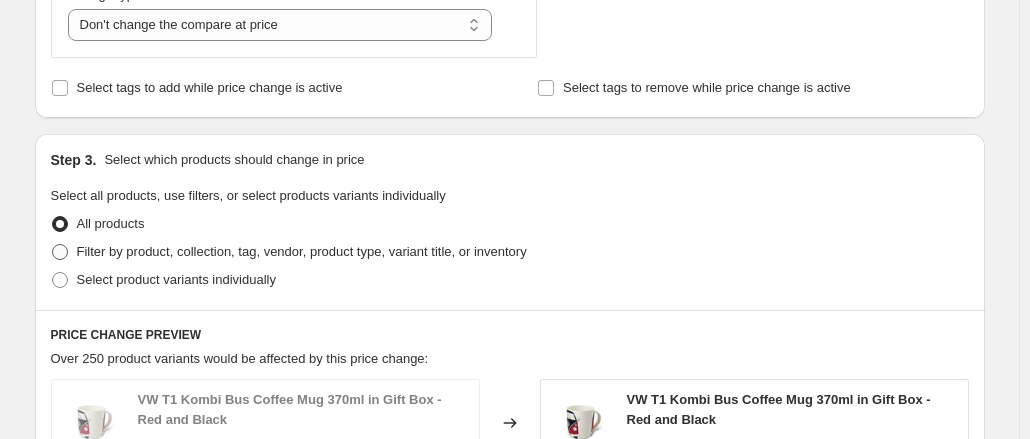 click on "Filter by product, collection, tag, vendor, product type, variant title, or inventory" at bounding box center [302, 251] 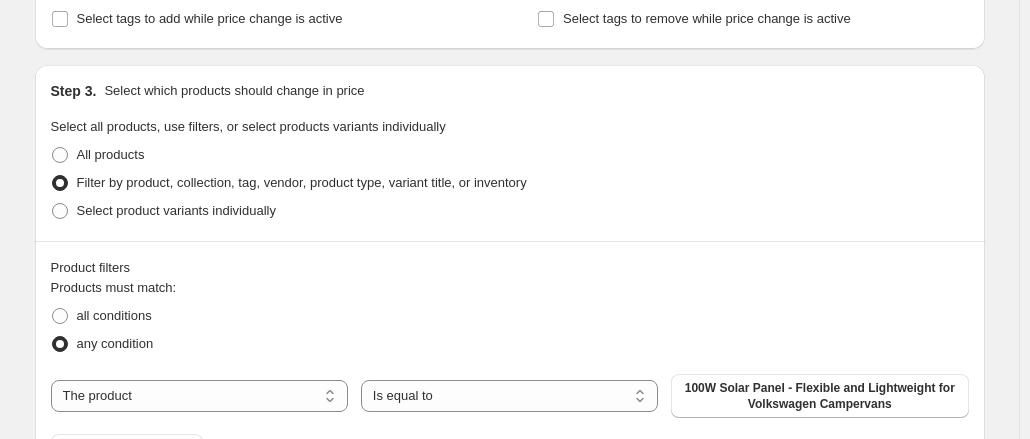 scroll, scrollTop: 1000, scrollLeft: 0, axis: vertical 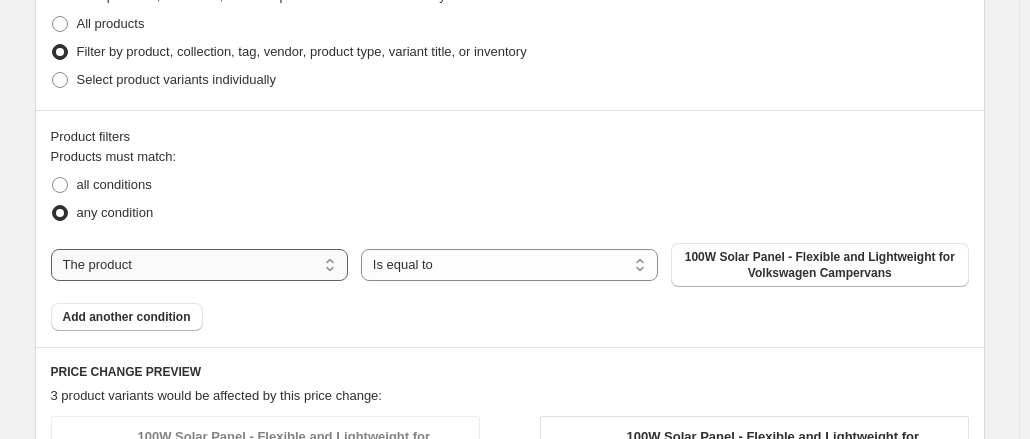 click on "The product The product's collection The product's tag The product's vendor The product's type The product's status The variant's title Inventory quantity" at bounding box center (199, 265) 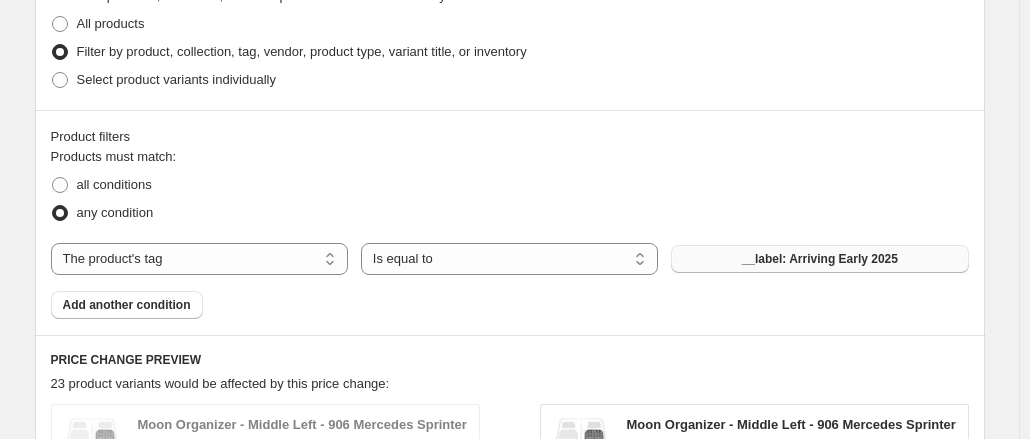 click on "__label: Arriving Early 2025" at bounding box center (820, 259) 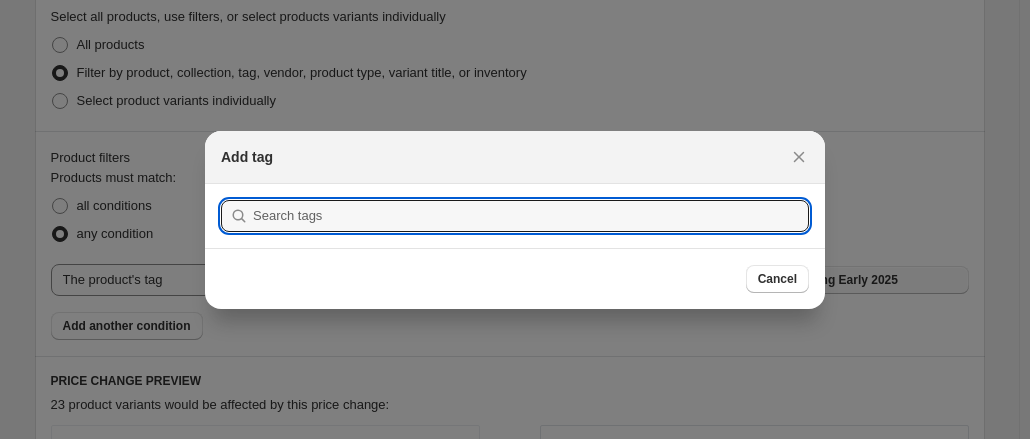 scroll, scrollTop: 0, scrollLeft: 0, axis: both 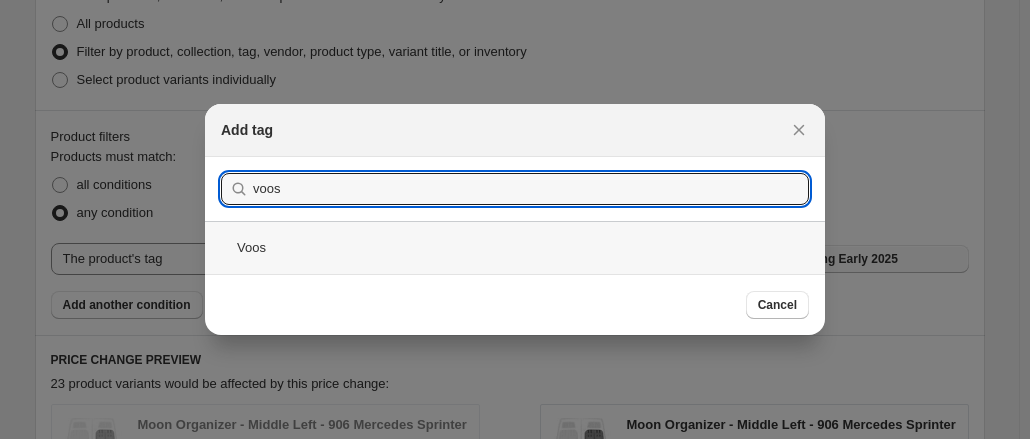 type on "voos" 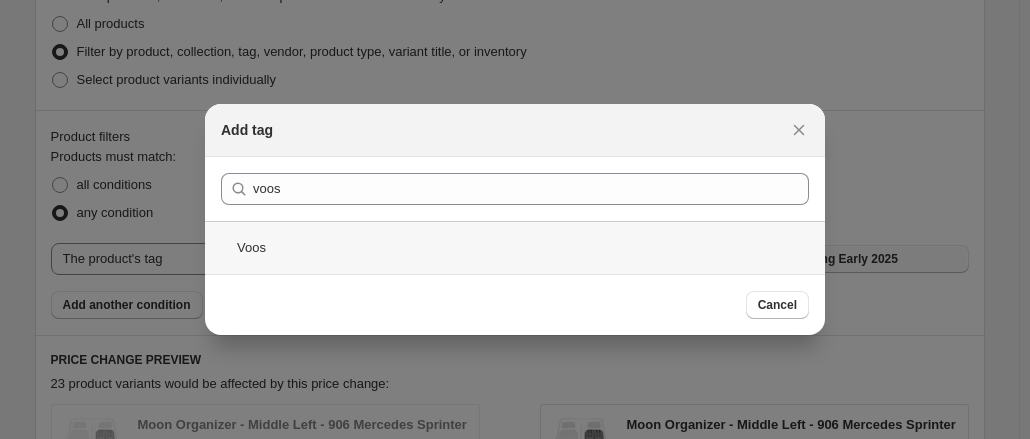 click on "Voos" at bounding box center (515, 247) 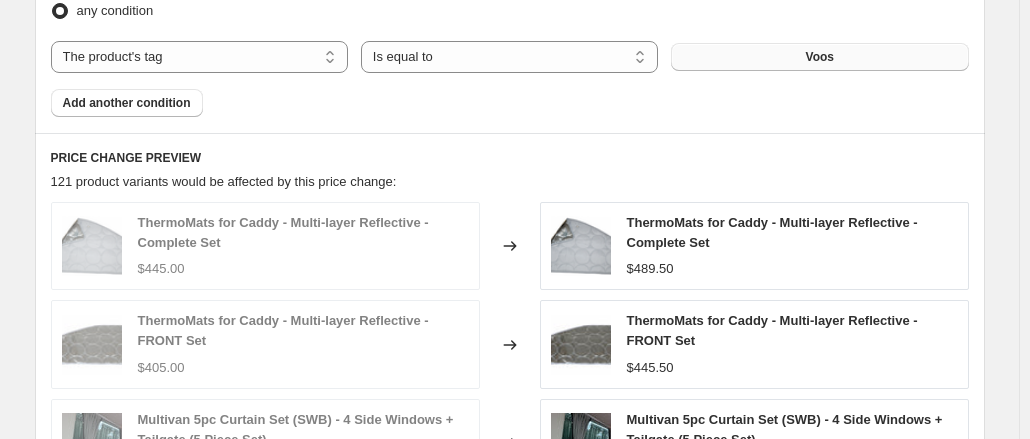 scroll, scrollTop: 1012, scrollLeft: 0, axis: vertical 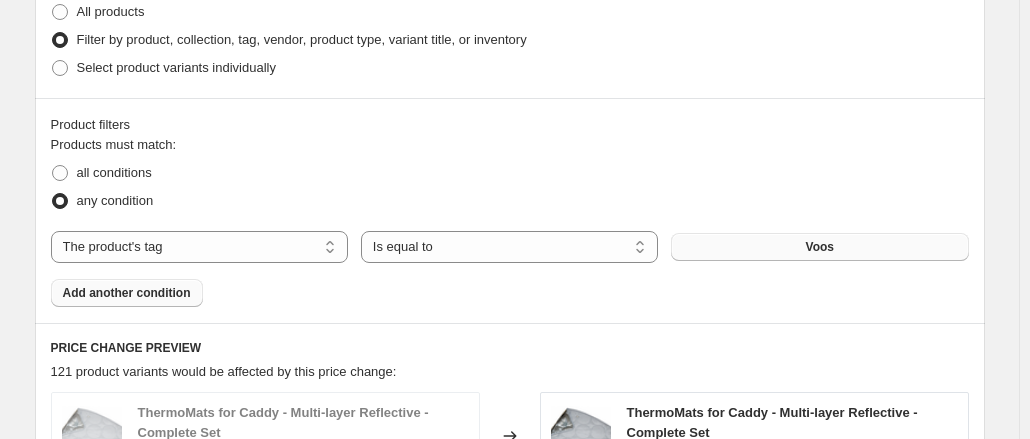 click on "Add another condition" at bounding box center (127, 293) 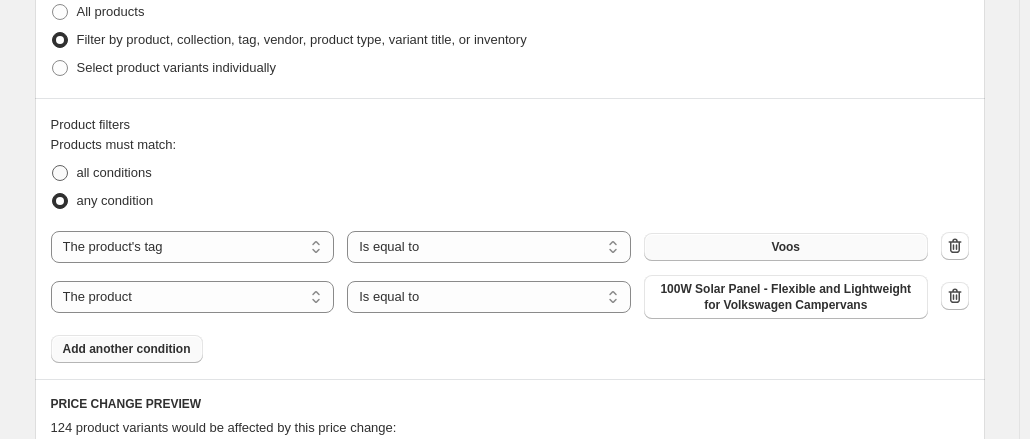 click on "all conditions" at bounding box center (114, 172) 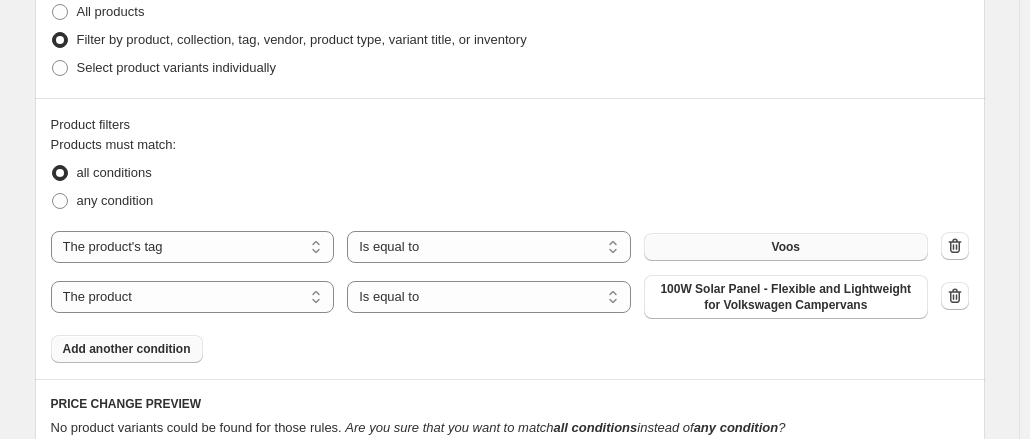 click on "The product The product's collection The product's tag The product's vendor The product's type The product's status The variant's title Inventory quantity The product Is equal to Is not equal to Is equal to 100W Solar Panel - Flexible and Lightweight for Volkswagen Campervans" at bounding box center [489, 297] 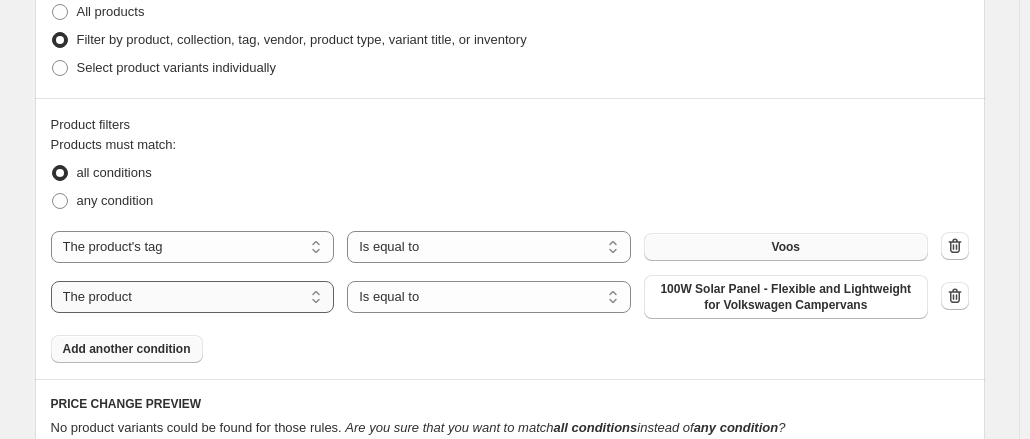 click on "The product The product's collection The product's tag The product's vendor The product's type The product's status The variant's title Inventory quantity" at bounding box center [193, 297] 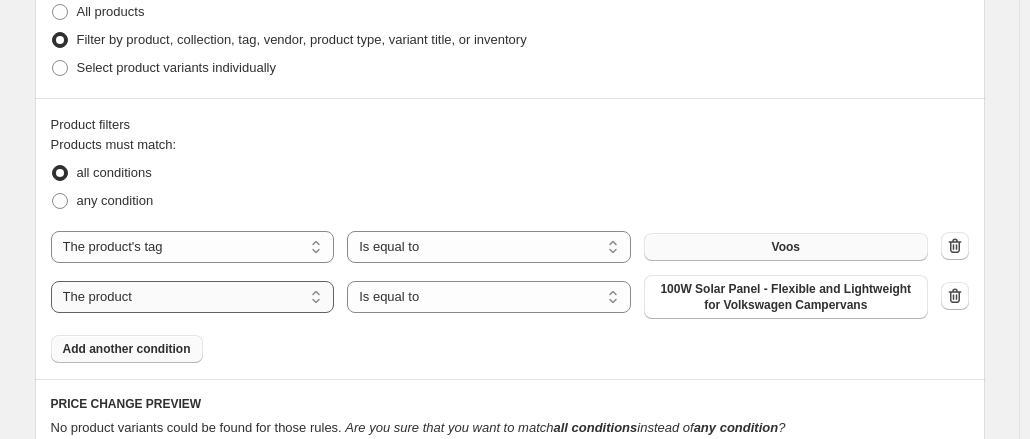 select on "product_status" 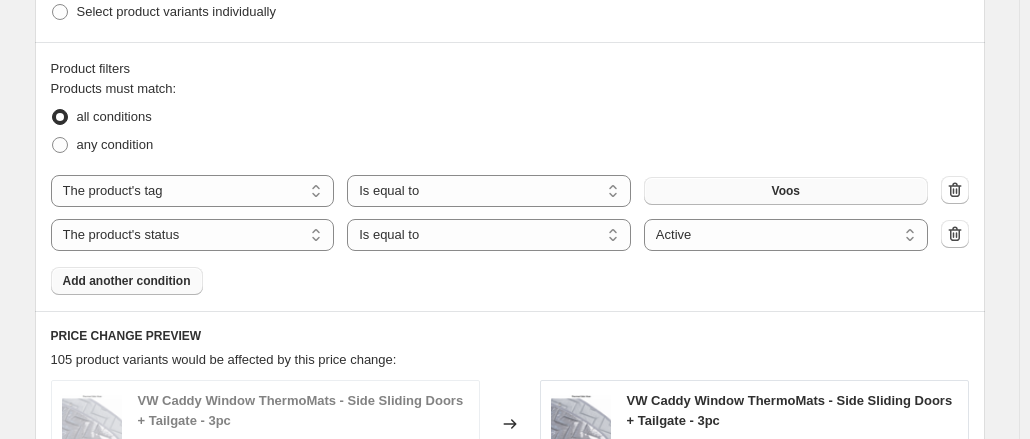 scroll, scrollTop: 1112, scrollLeft: 0, axis: vertical 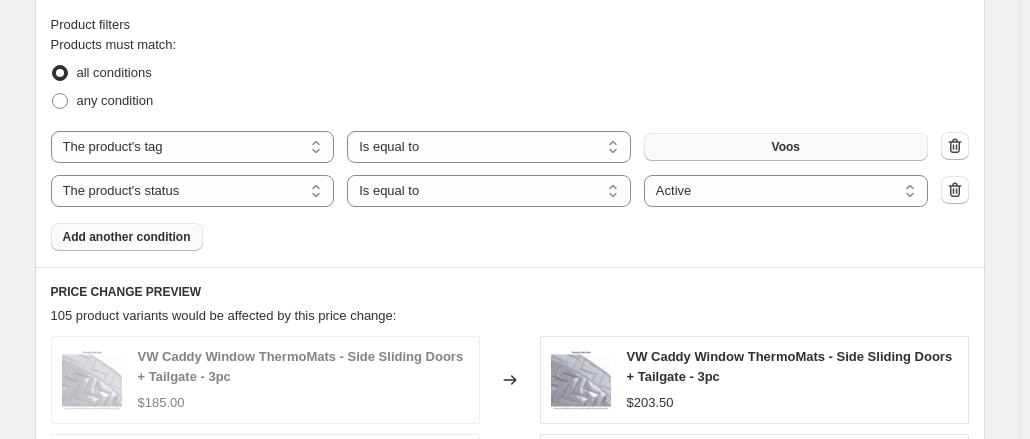 click on "105 product variants would be affected by this price change:" at bounding box center (510, 316) 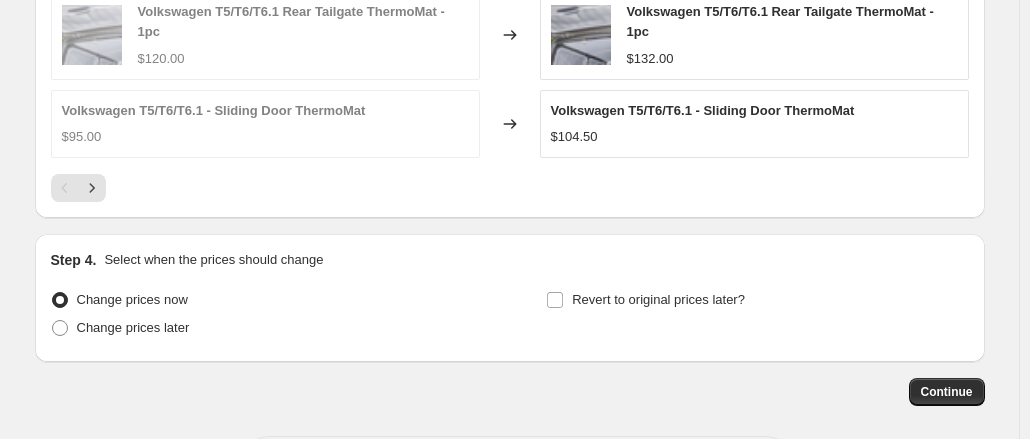 scroll, scrollTop: 1812, scrollLeft: 0, axis: vertical 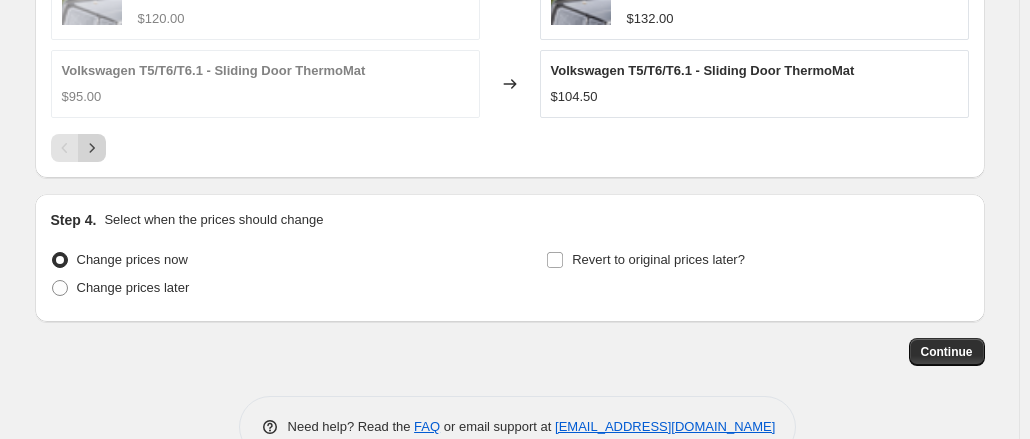 click 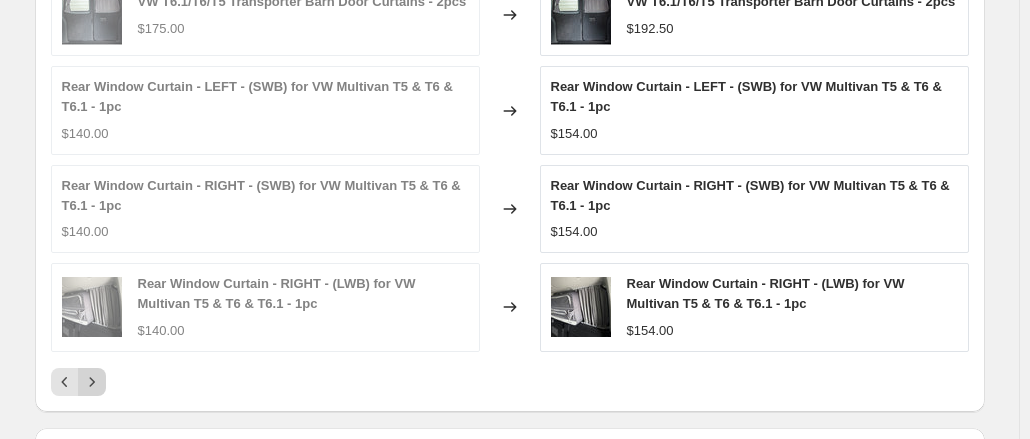 scroll, scrollTop: 1712, scrollLeft: 0, axis: vertical 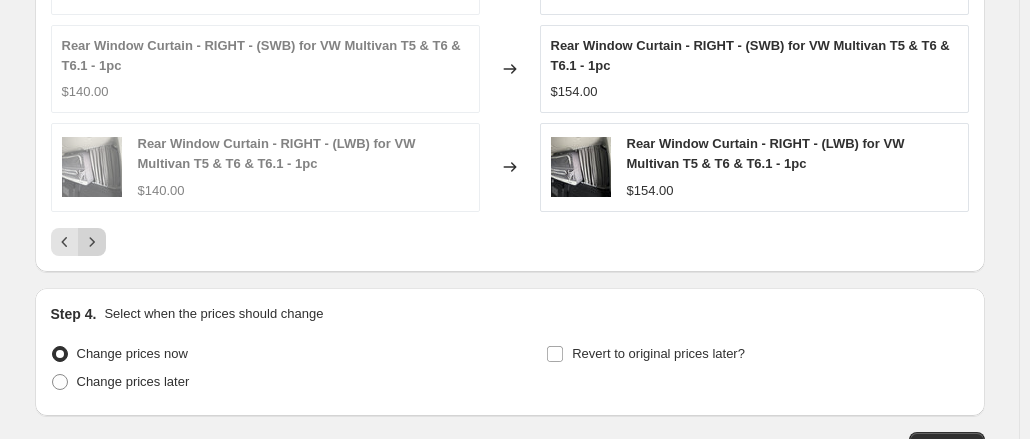 click at bounding box center [92, 242] 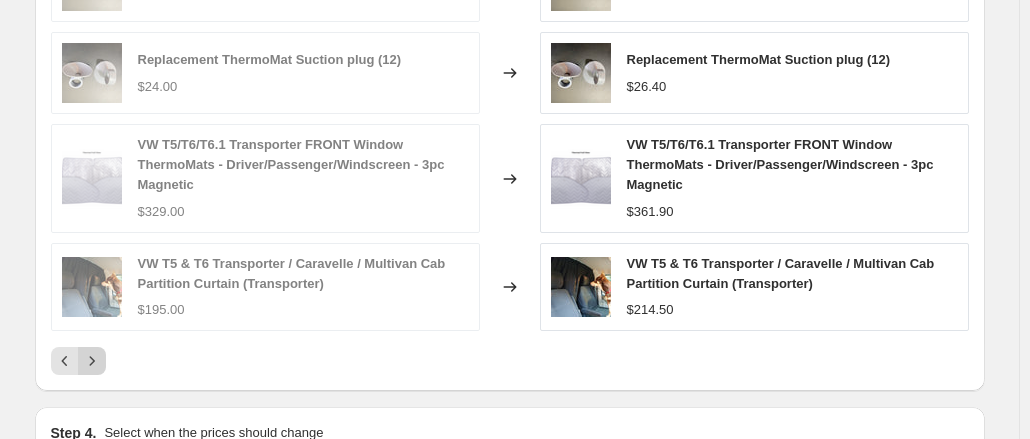 scroll, scrollTop: 1612, scrollLeft: 0, axis: vertical 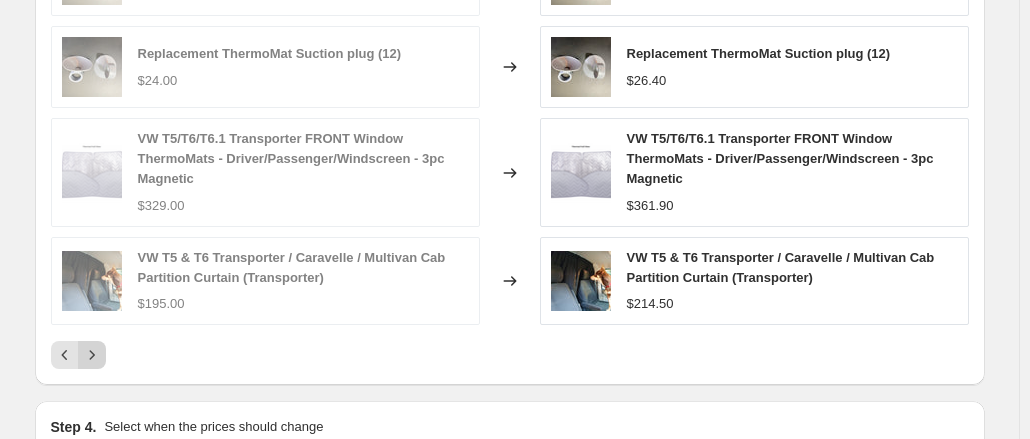 click 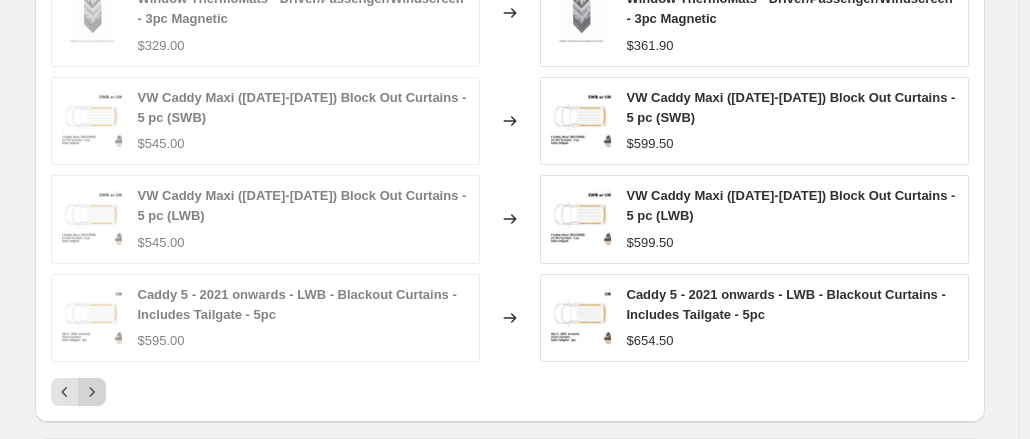 scroll, scrollTop: 1612, scrollLeft: 0, axis: vertical 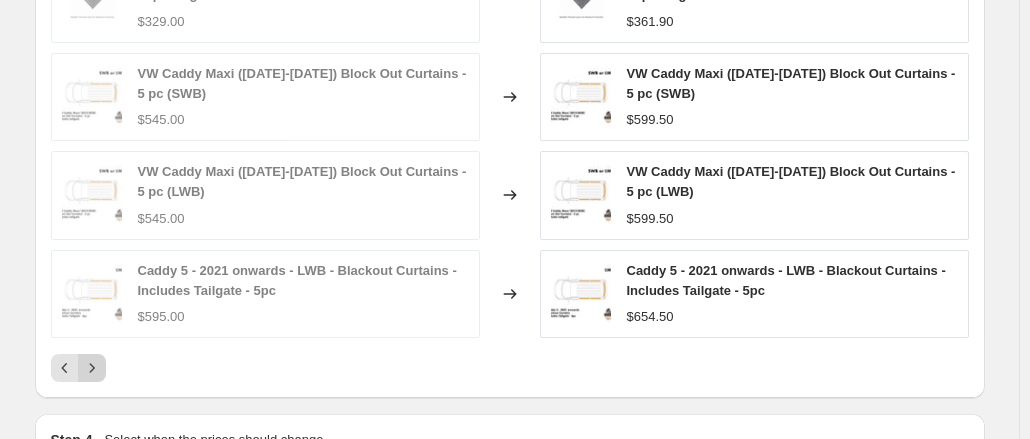 click 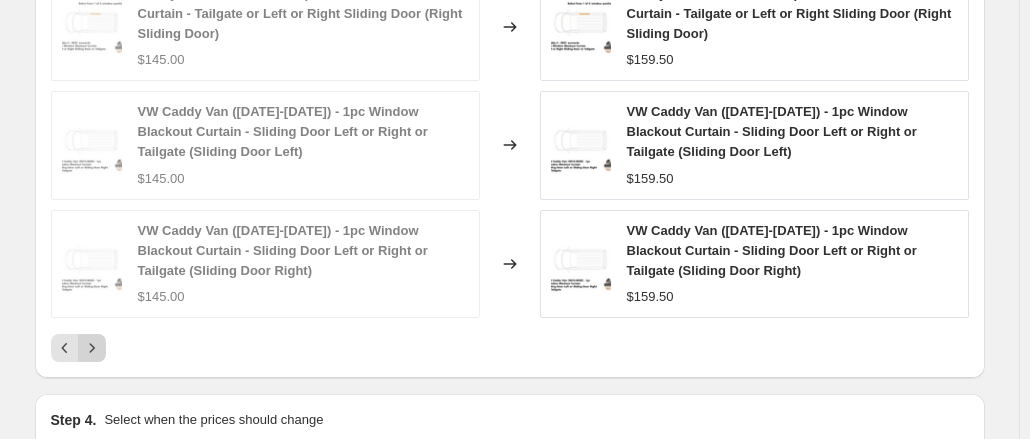 scroll, scrollTop: 1812, scrollLeft: 0, axis: vertical 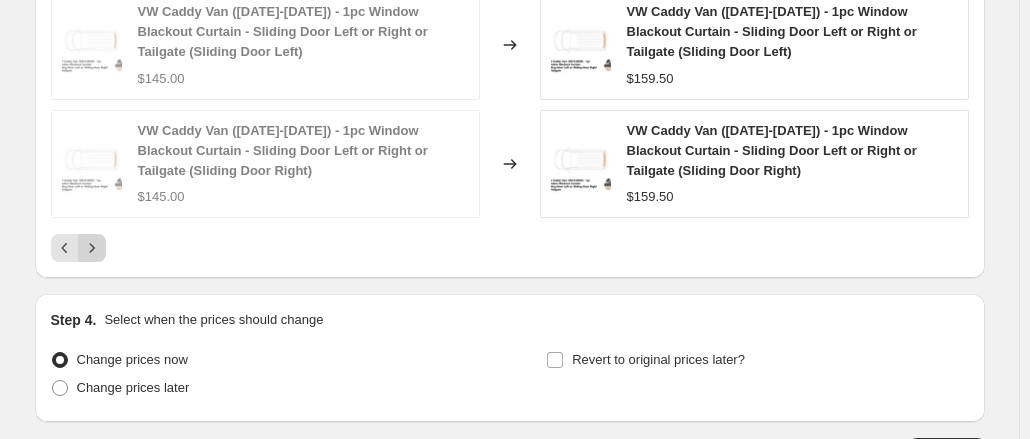 click 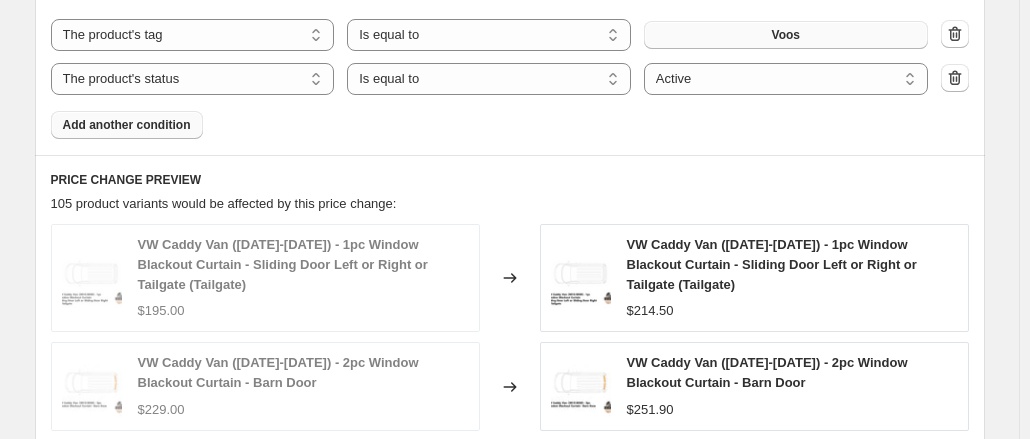 scroll, scrollTop: 1212, scrollLeft: 0, axis: vertical 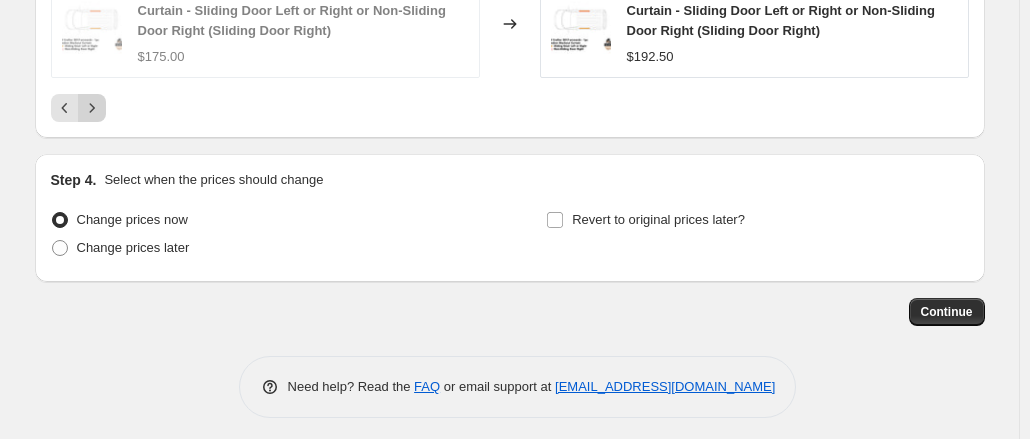 click 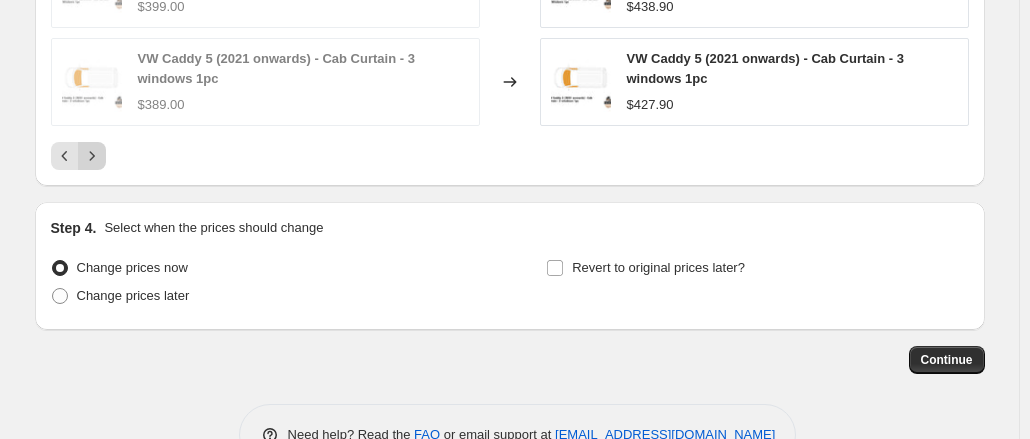 scroll, scrollTop: 1876, scrollLeft: 0, axis: vertical 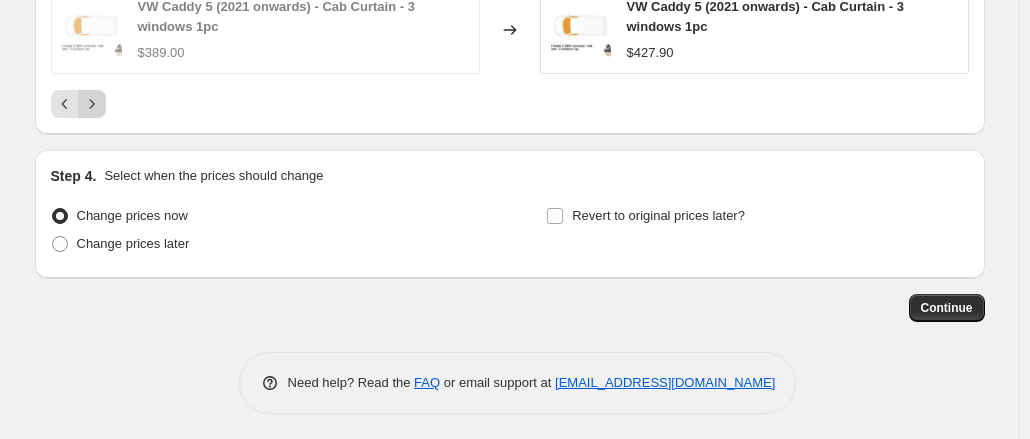 click at bounding box center [92, 104] 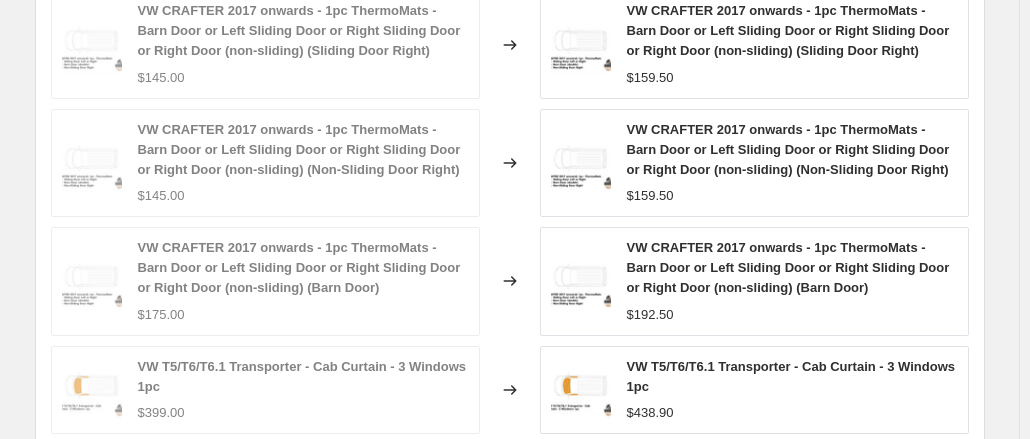 scroll, scrollTop: 1376, scrollLeft: 0, axis: vertical 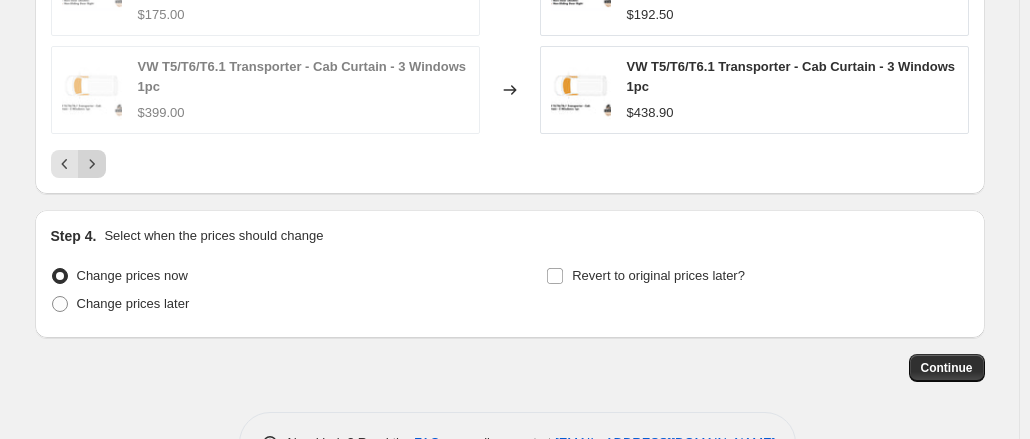click at bounding box center [92, 164] 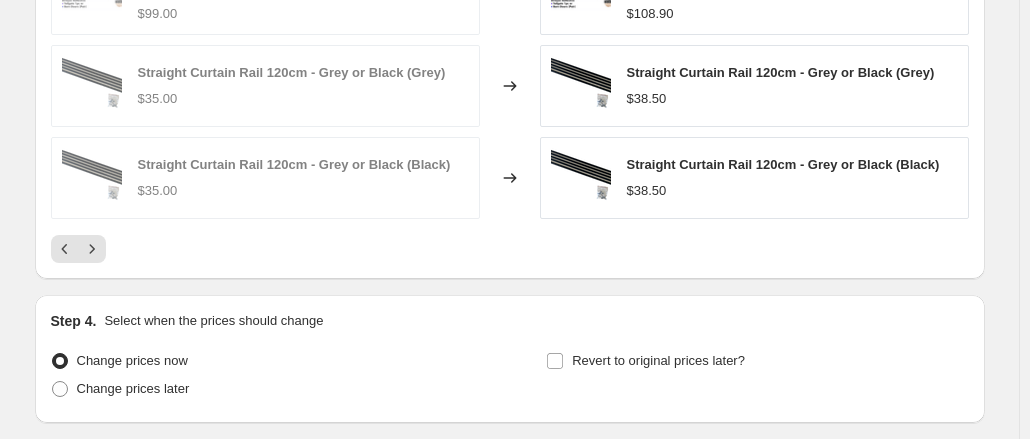 scroll, scrollTop: 1776, scrollLeft: 0, axis: vertical 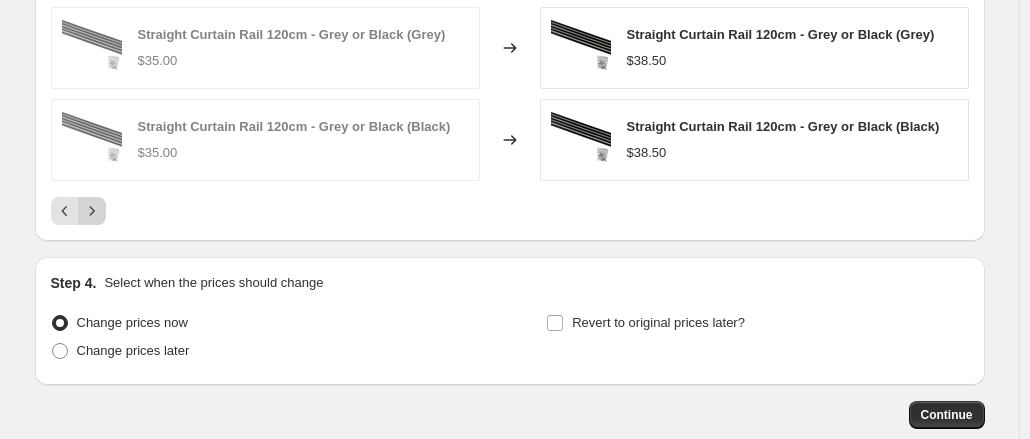 click 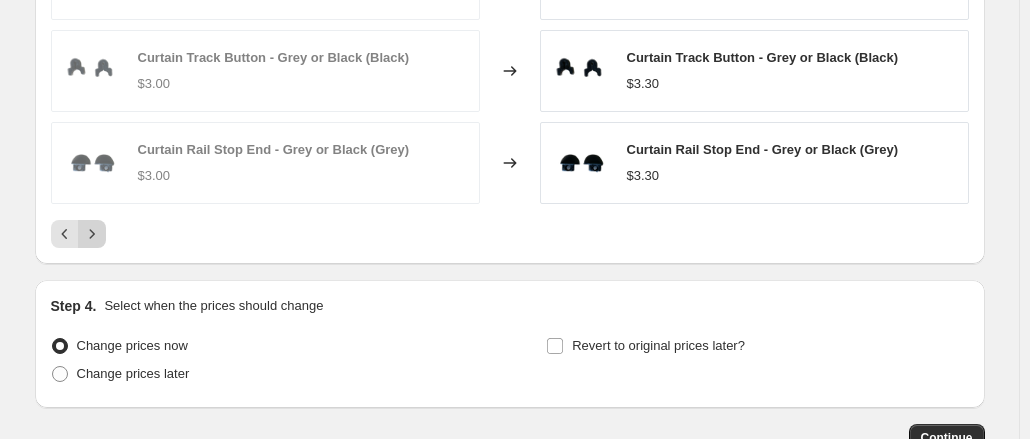 scroll, scrollTop: 1776, scrollLeft: 0, axis: vertical 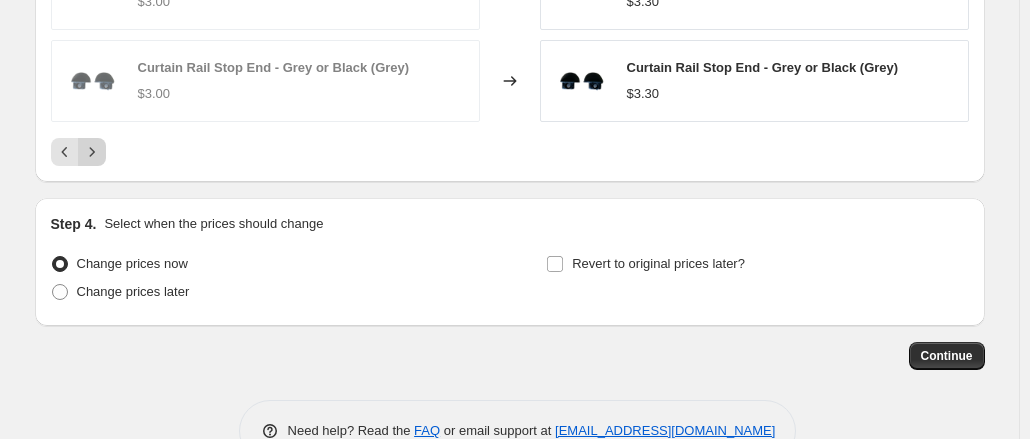 click 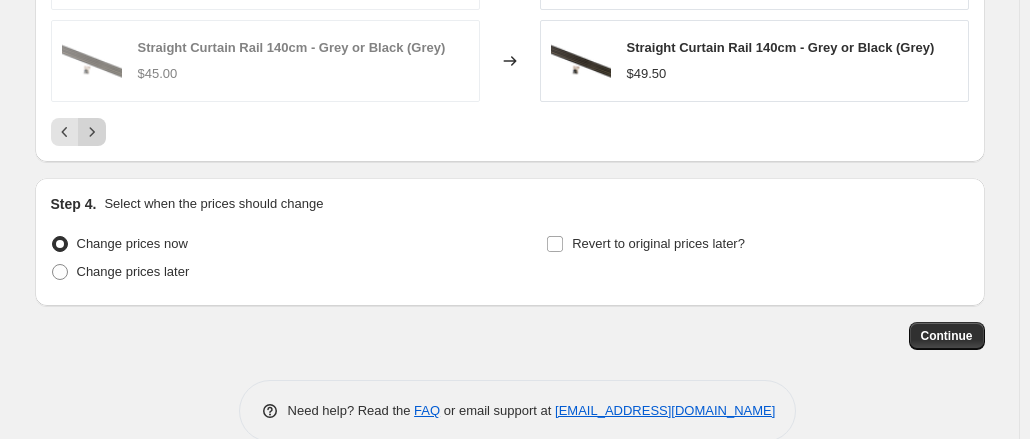 scroll, scrollTop: 1836, scrollLeft: 0, axis: vertical 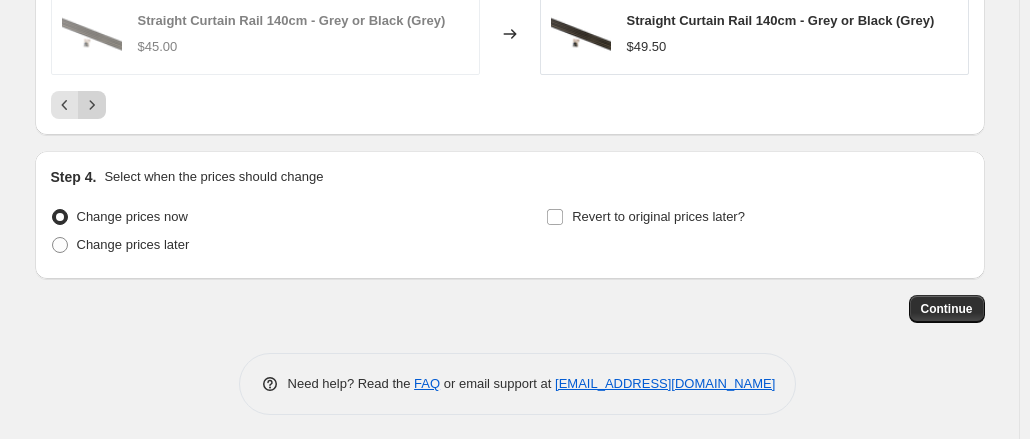 click at bounding box center [92, 105] 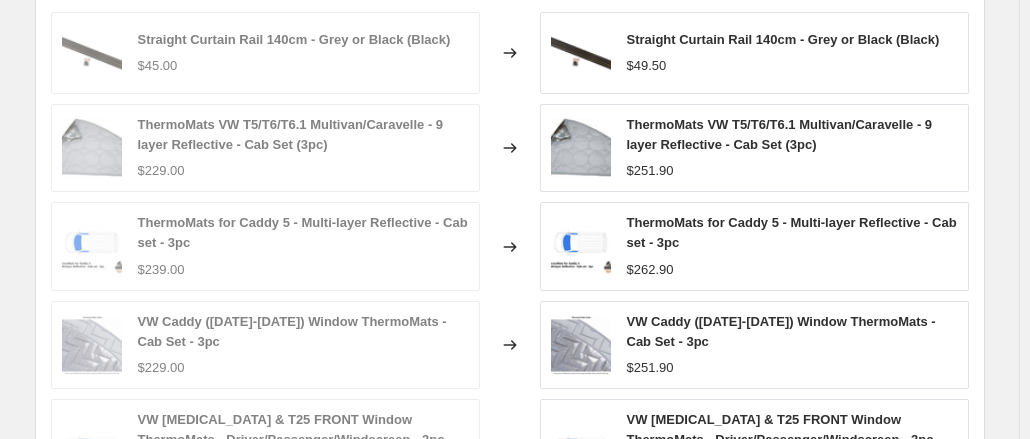 scroll, scrollTop: 1736, scrollLeft: 0, axis: vertical 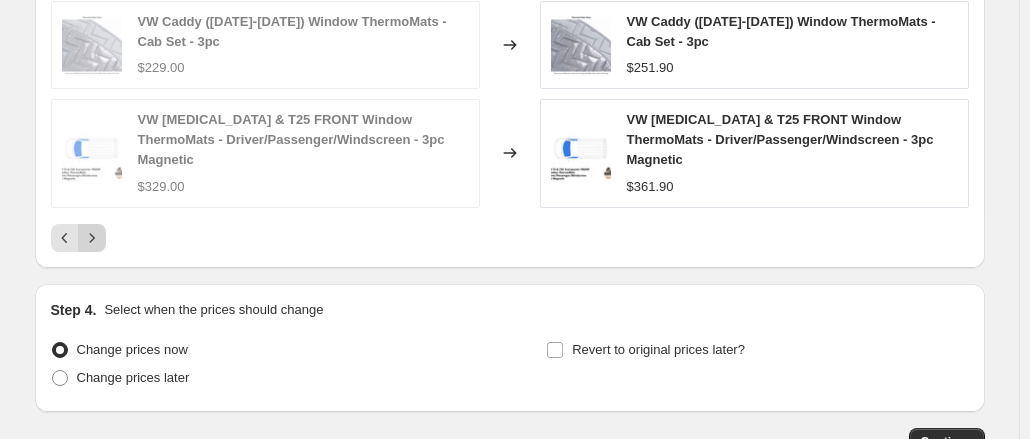 click 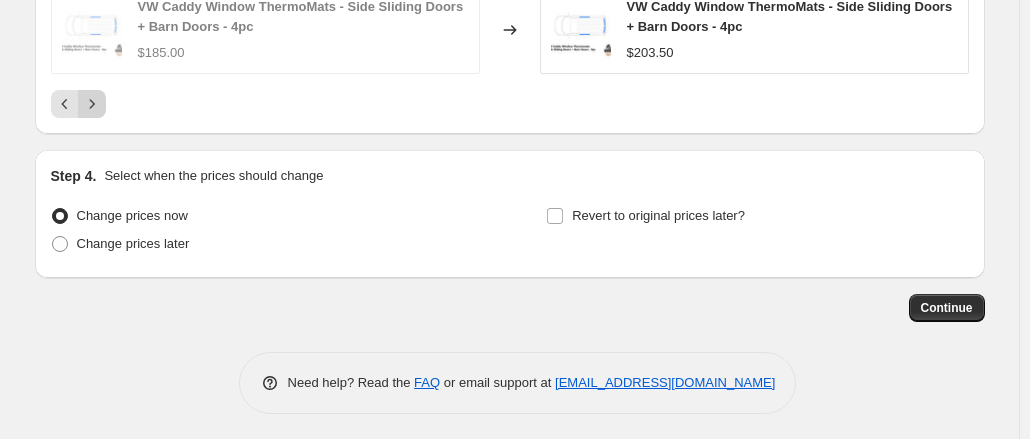 click 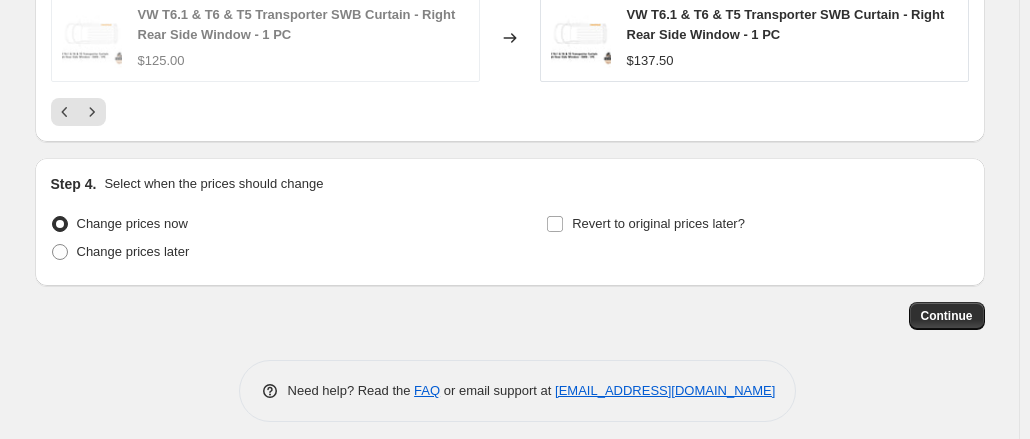 scroll, scrollTop: 1916, scrollLeft: 0, axis: vertical 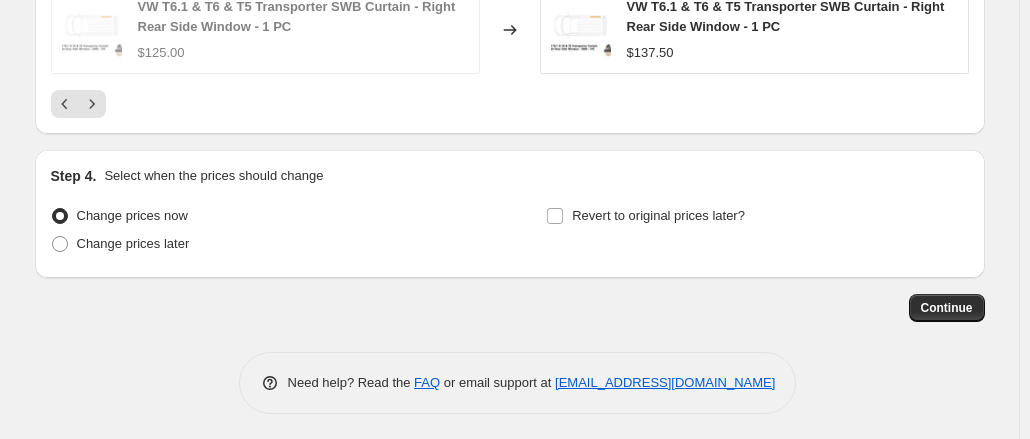 click on "PRICE CHANGE PREVIEW 105 product variants would be affected by this price change: ThermoMats VW T5/T6 Multivan/Caravelle SWB or LWB - 9 layer Reflective - Rear Window Set (5pc) (SWB) $325.00 Changed to ThermoMats VW T5/T6 Multivan/Caravelle SWB or LWB - 9 layer Reflective - Rear Window Set (5pc) (SWB) $357.50 ThermoMats VW T5/T6 Multivan/Caravelle SWB or LWB - 9 layer Reflective - Rear Window Set (5pc) (LWB) $349.00 Changed to ThermoMats VW T5/T6 Multivan/Caravelle SWB or LWB - 9 layer Reflective - Rear Window Set (5pc) (LWB) $383.90 Caddy Kombi ([DATE]-[DATE]) - Rear Window ThermoMats - Both Sliding Doors/Left & Right Windows/Tailgate - 5pc $229.00 Changed to [PERSON_NAME] ([DATE]-[DATE]) - Rear Window ThermoMats - Both Sliding Doors/Left & Right Windows/Tailgate - 5pc $251.90 VW T6.1 & T6 & T5 Transporter SWB Curtain - Left Rear Side Window - 1 PC $125.00 Changed to VW T6.1 & T6 & T5 Transporter SWB Curtain - Left Rear Side Window - 1 PC $137.50 $125.00 Changed to $137.50" at bounding box center [510, -202] 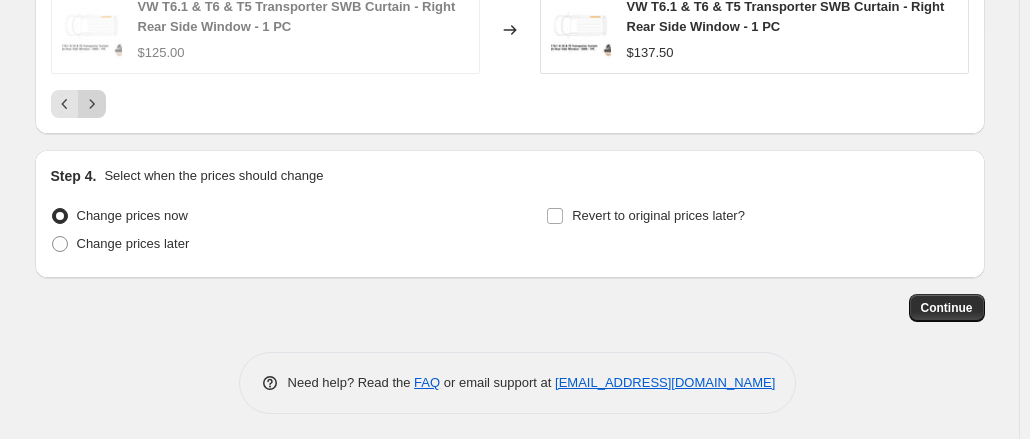 click 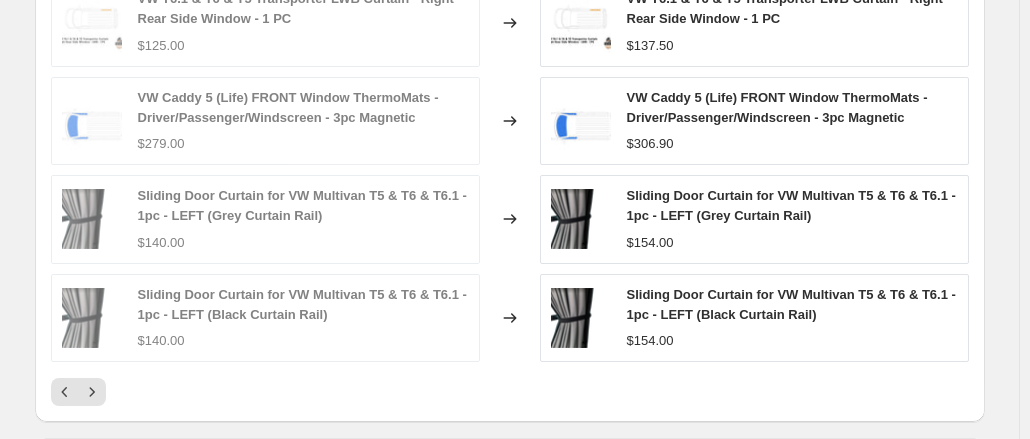 scroll, scrollTop: 1856, scrollLeft: 0, axis: vertical 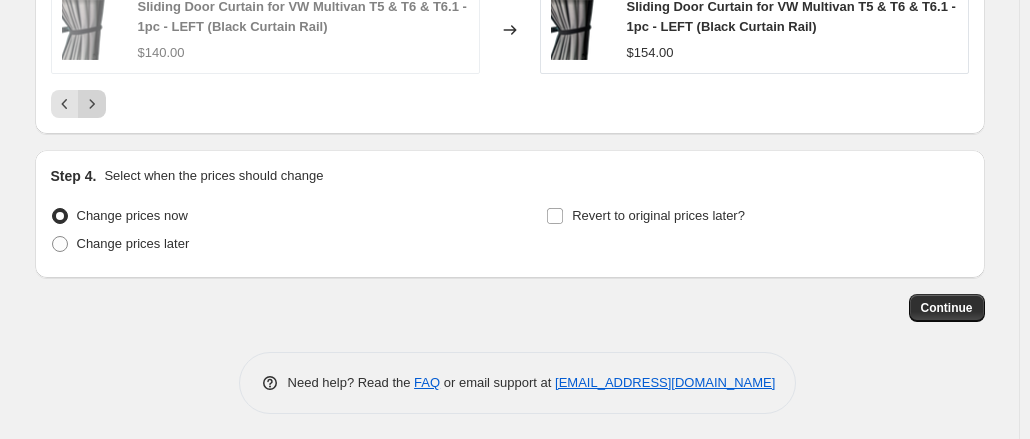click 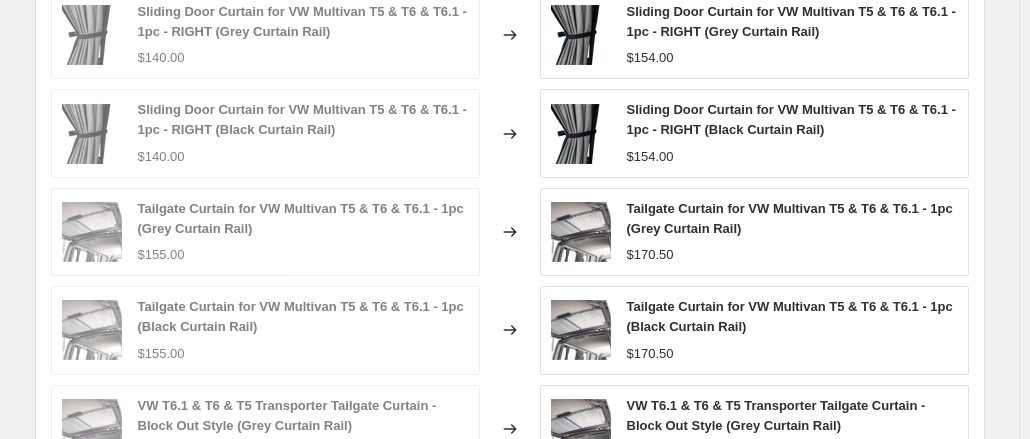 scroll, scrollTop: 1556, scrollLeft: 0, axis: vertical 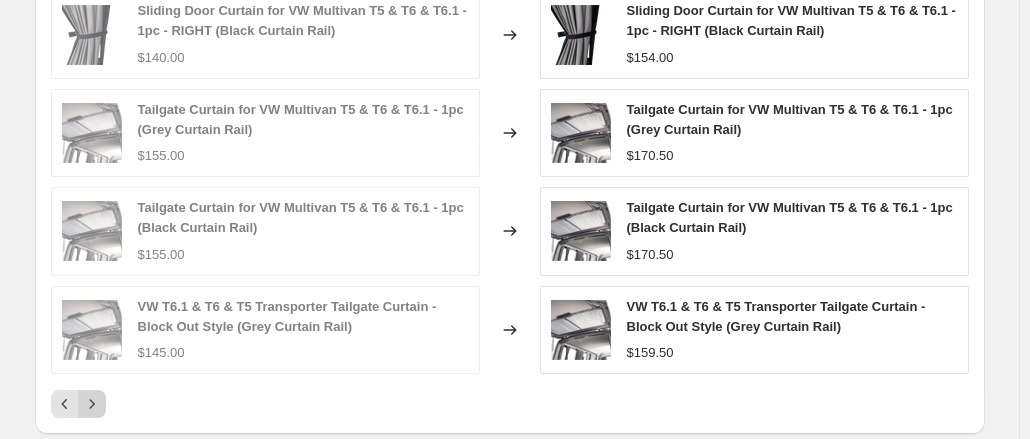 click 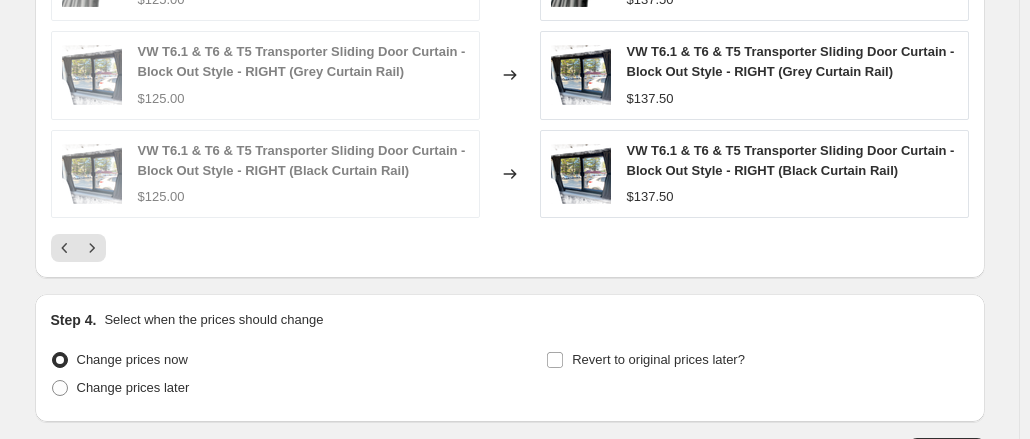 scroll, scrollTop: 1756, scrollLeft: 0, axis: vertical 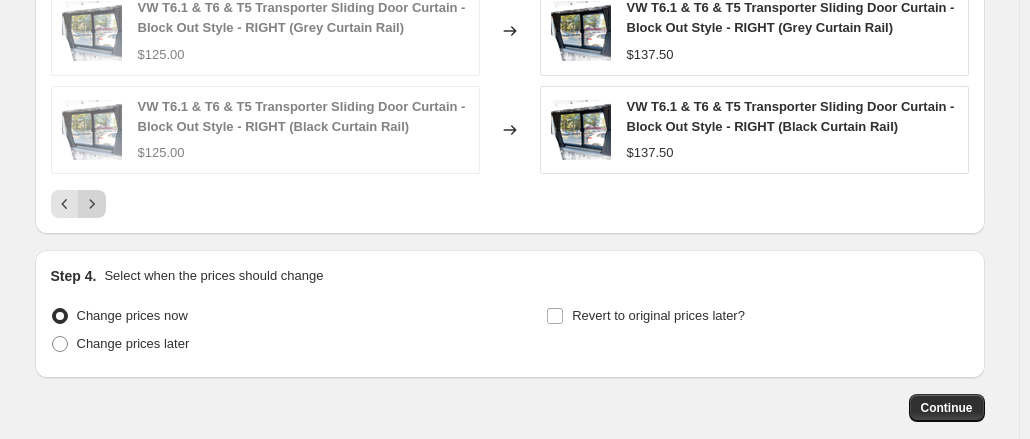click 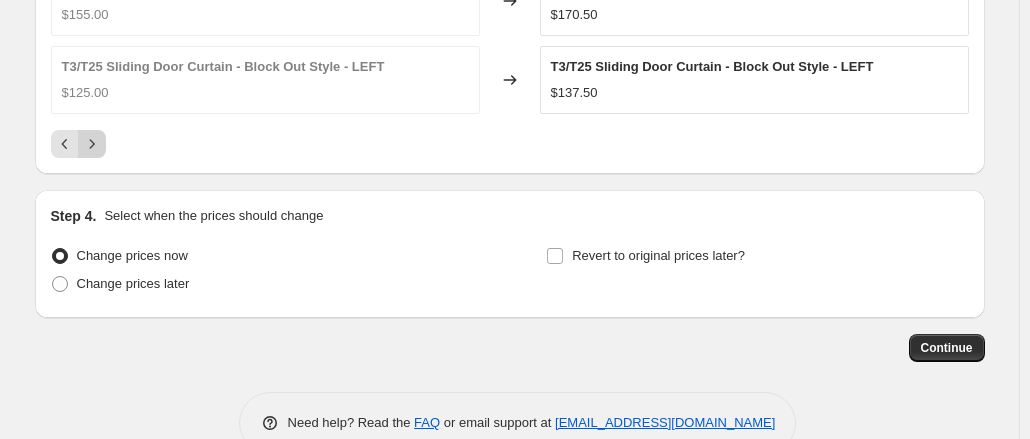 click 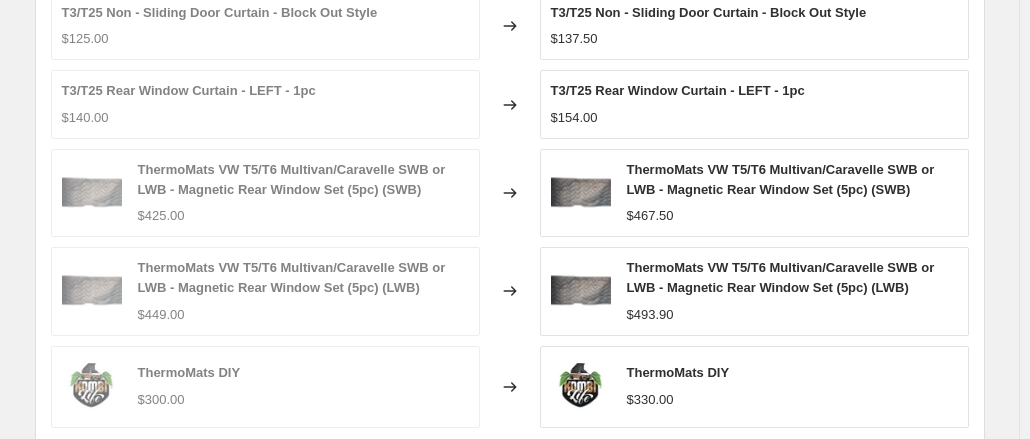 scroll, scrollTop: 1756, scrollLeft: 0, axis: vertical 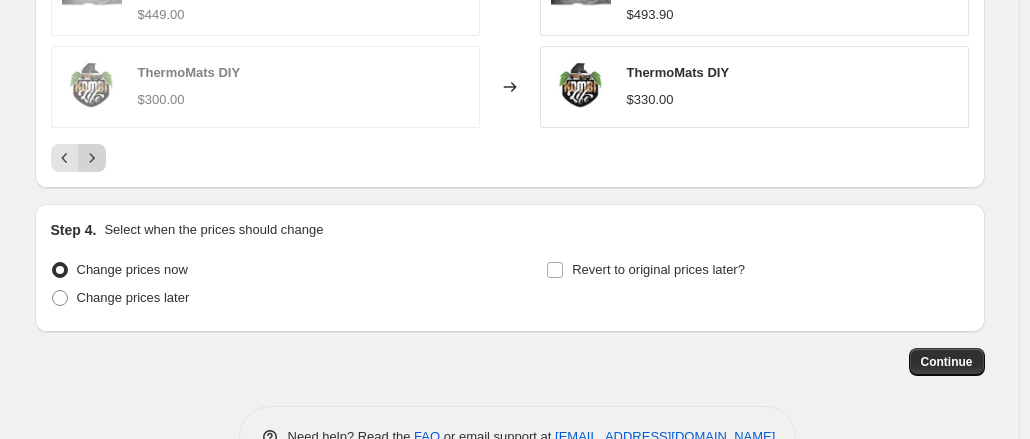 click 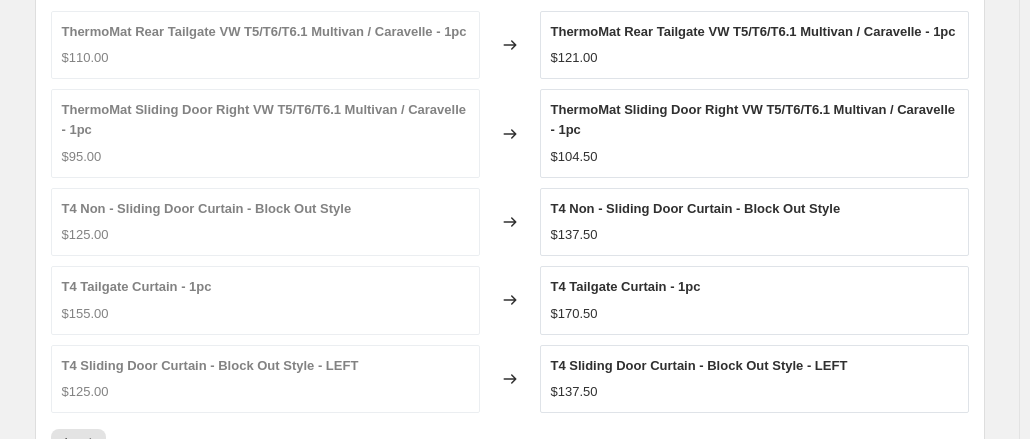 scroll, scrollTop: 1656, scrollLeft: 0, axis: vertical 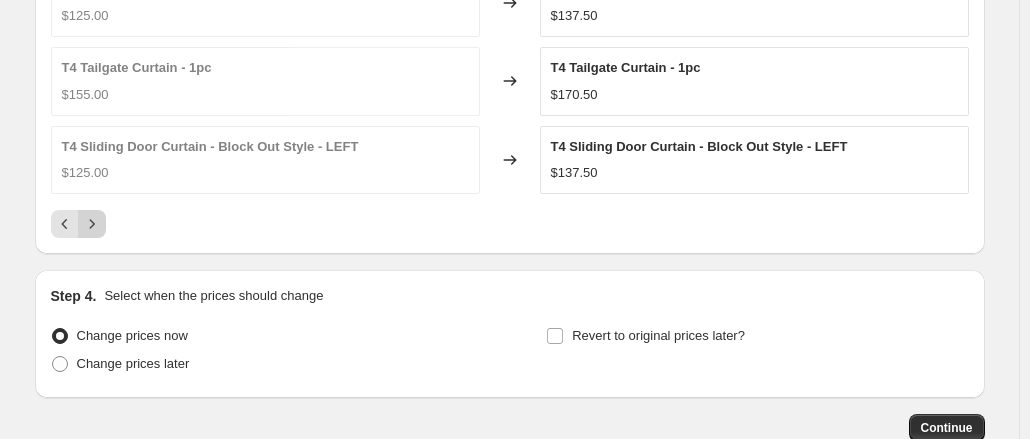 click 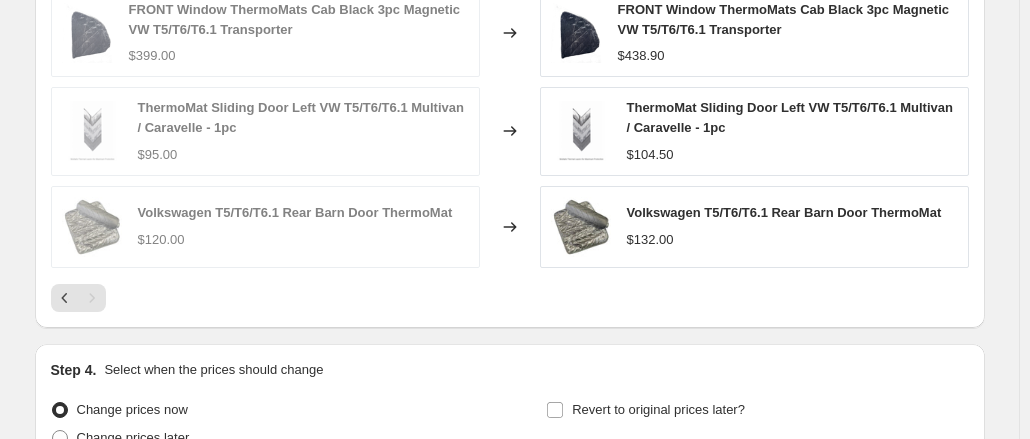 click at bounding box center (92, 298) 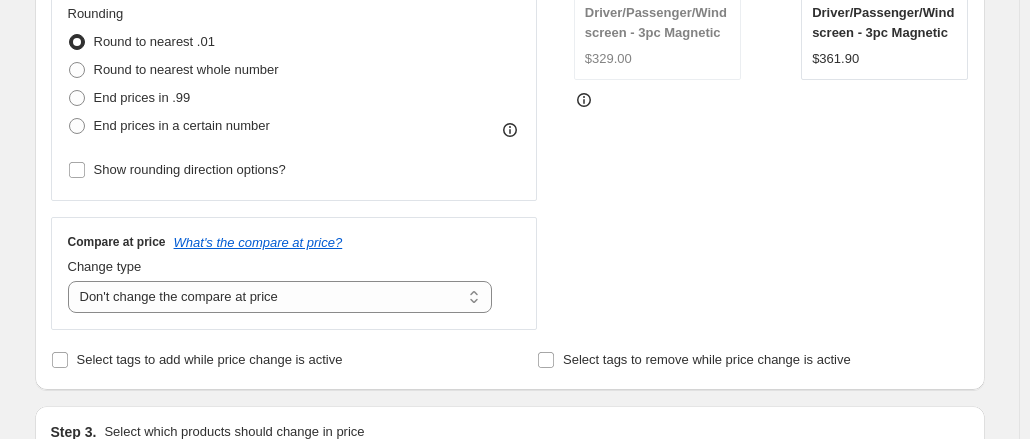 scroll, scrollTop: 349, scrollLeft: 0, axis: vertical 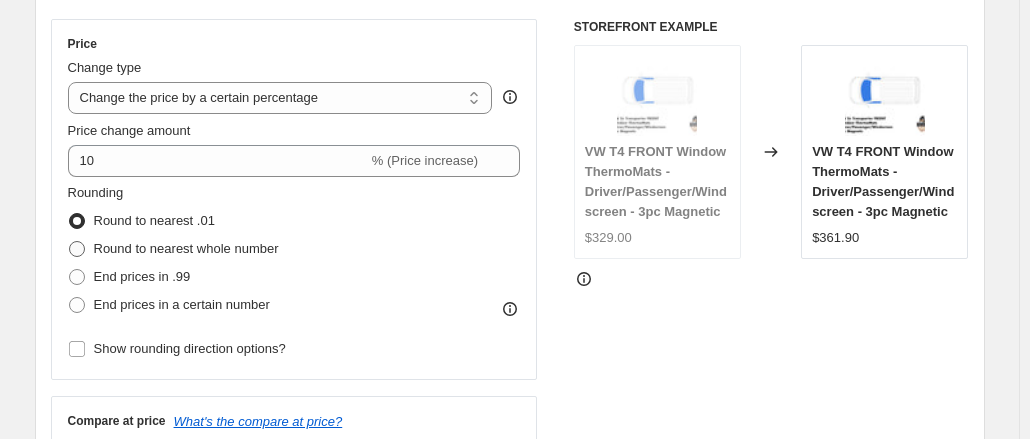 click on "Round to nearest whole number" at bounding box center (186, 248) 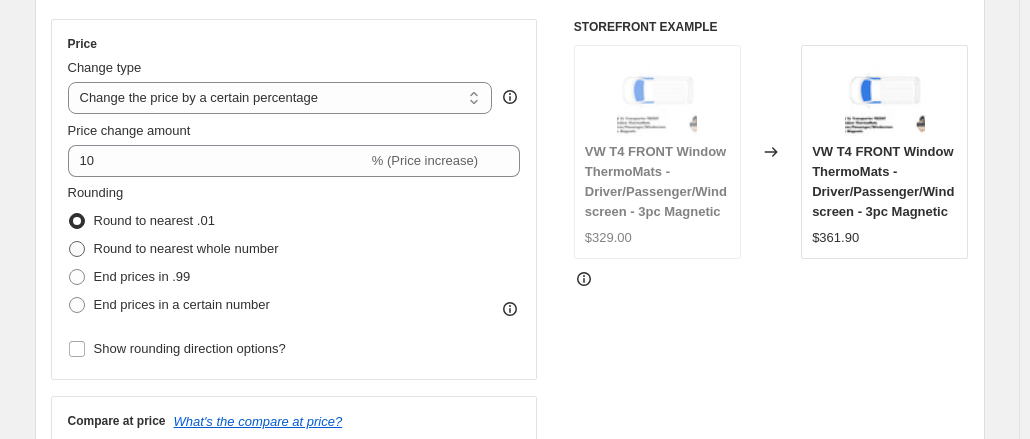 radio on "true" 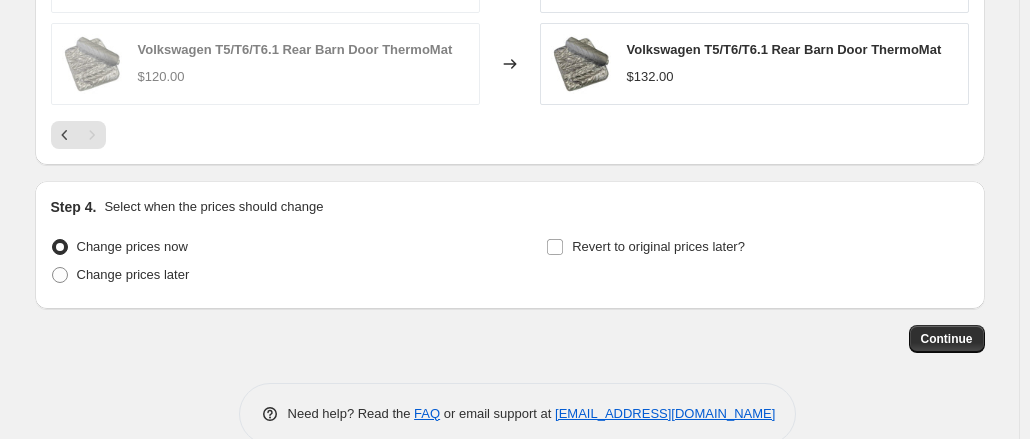scroll, scrollTop: 1849, scrollLeft: 0, axis: vertical 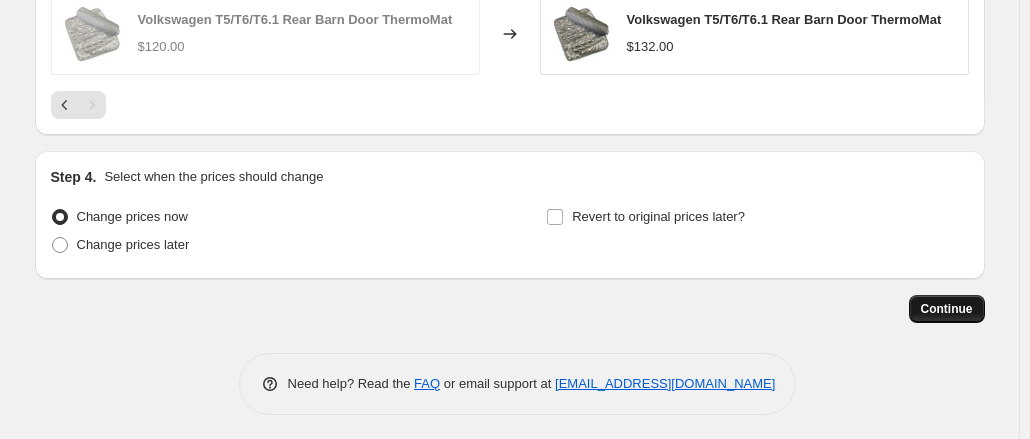 click on "Continue" at bounding box center (947, 309) 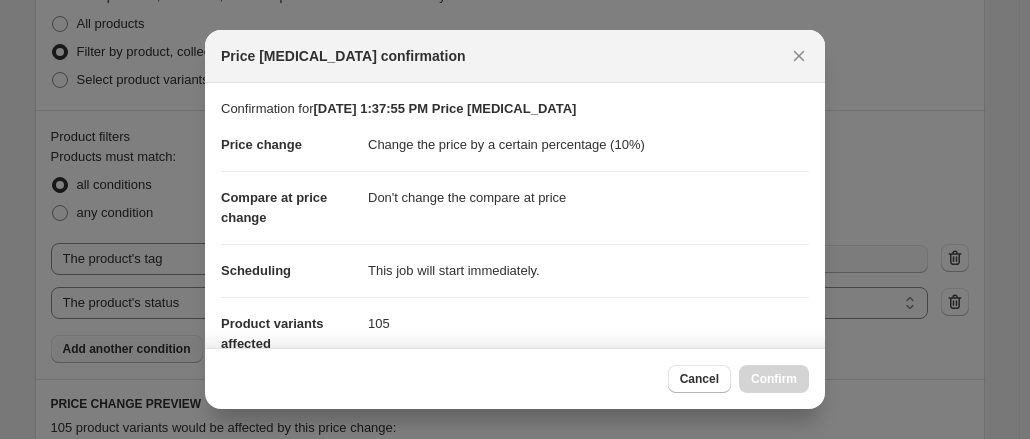 scroll, scrollTop: 1849, scrollLeft: 0, axis: vertical 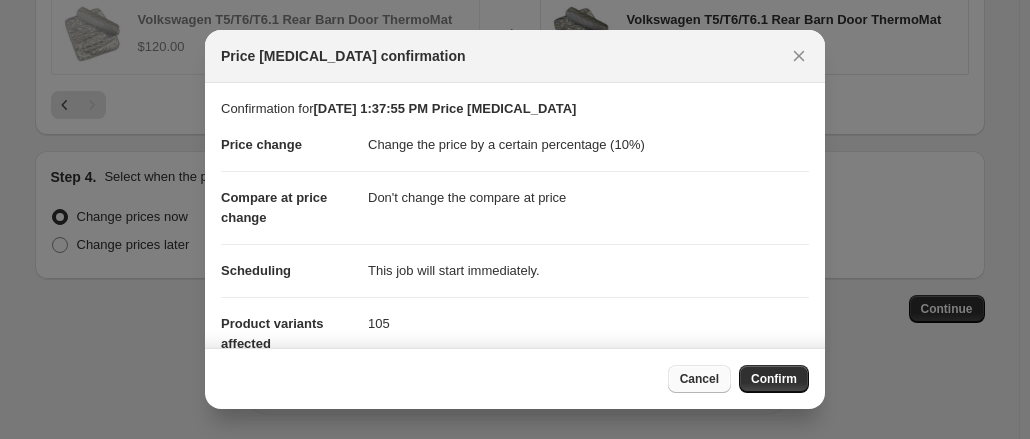 click on "Cancel" at bounding box center [699, 379] 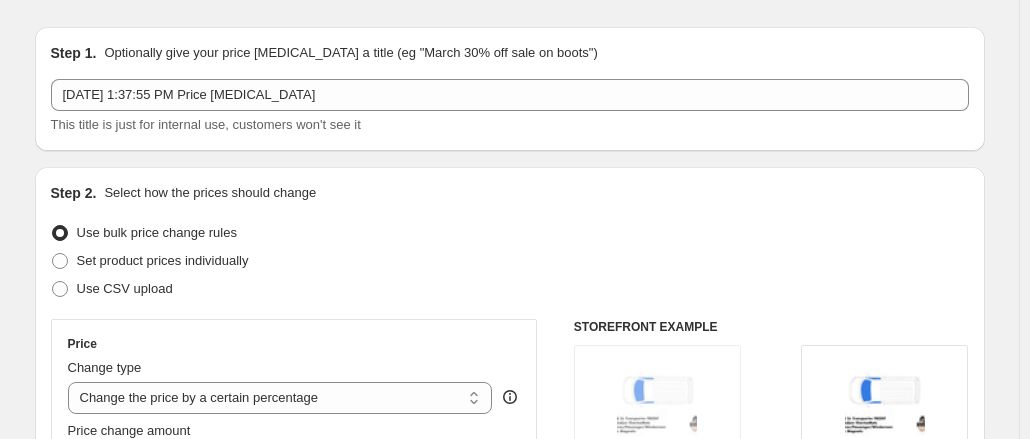 scroll, scrollTop: 0, scrollLeft: 0, axis: both 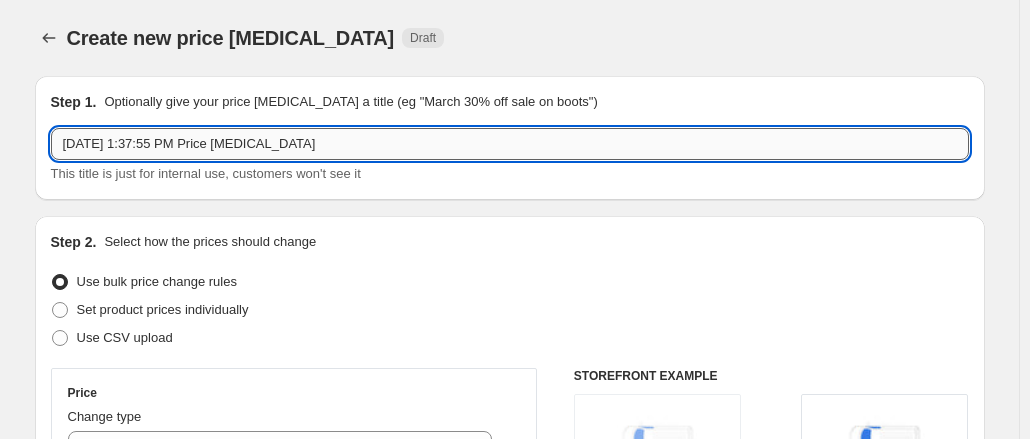 click on "[DATE] 1:37:55 PM Price [MEDICAL_DATA]" at bounding box center (510, 144) 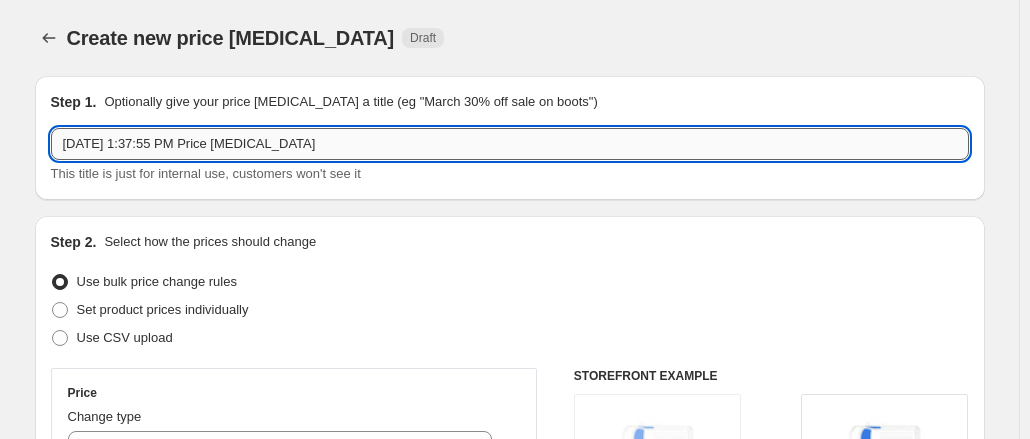 drag, startPoint x: 144, startPoint y: 149, endPoint x: 200, endPoint y: 146, distance: 56.0803 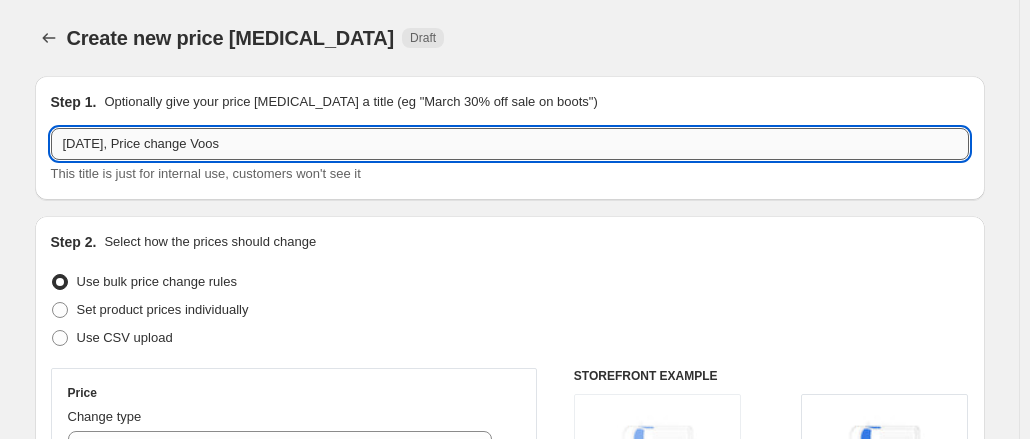 type on "[DATE], Price change Voos" 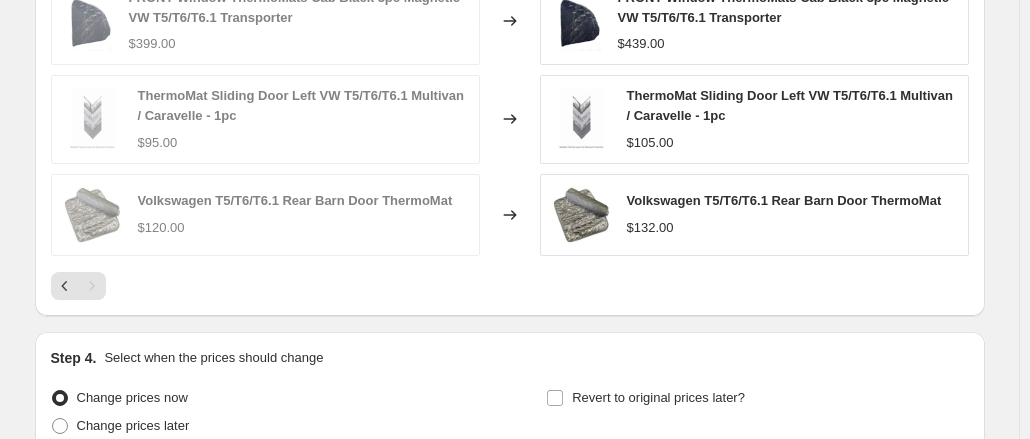 scroll, scrollTop: 1849, scrollLeft: 0, axis: vertical 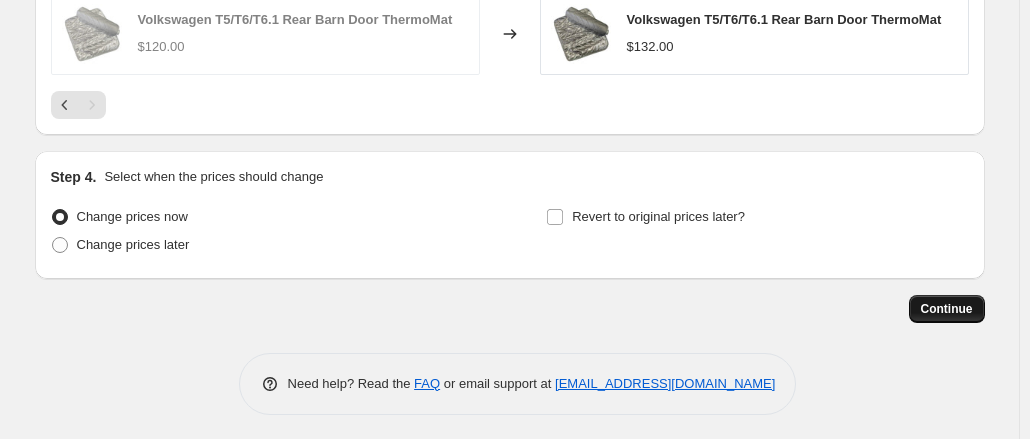 click on "Continue" at bounding box center (947, 309) 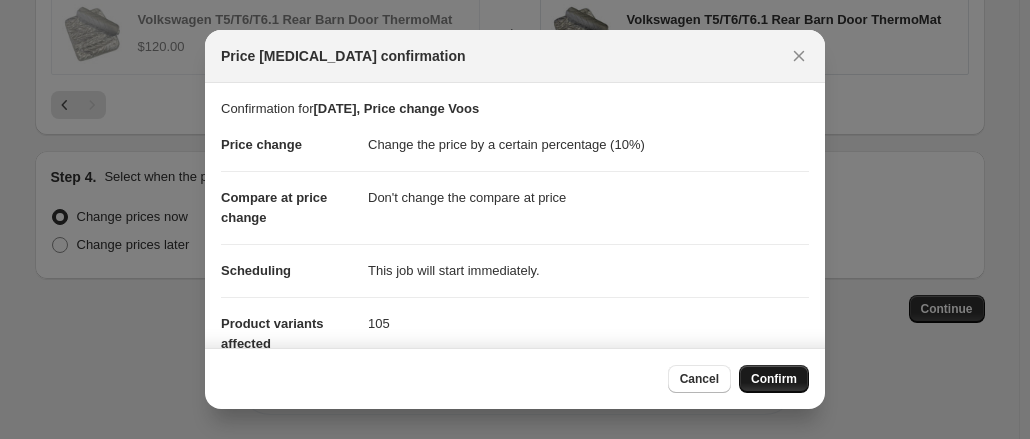click on "Confirm" at bounding box center (774, 379) 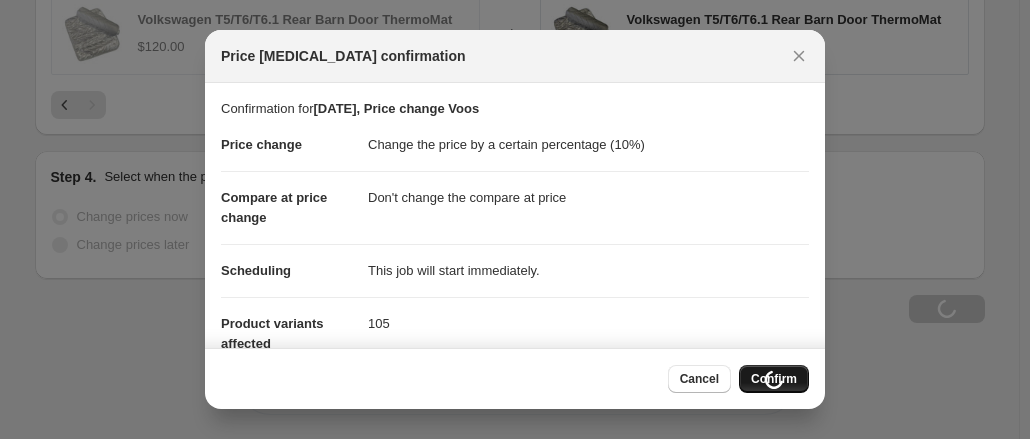 scroll, scrollTop: 1917, scrollLeft: 0, axis: vertical 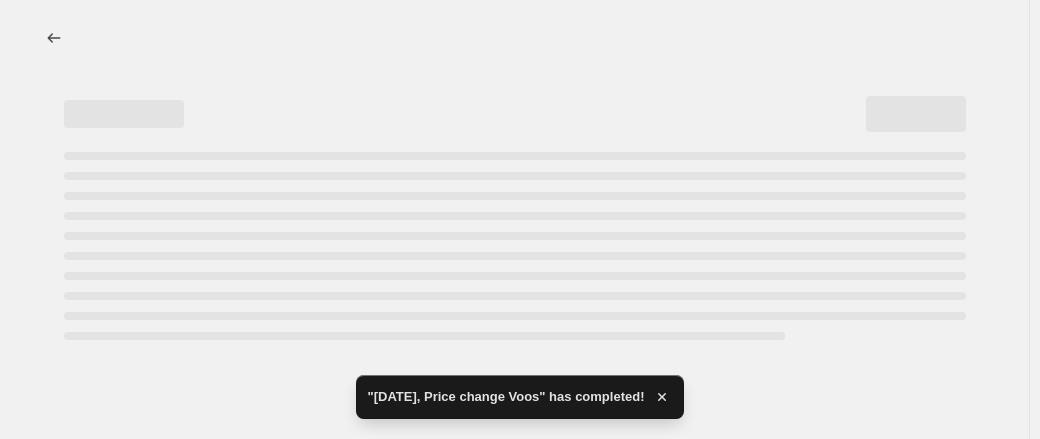 select on "percentage" 